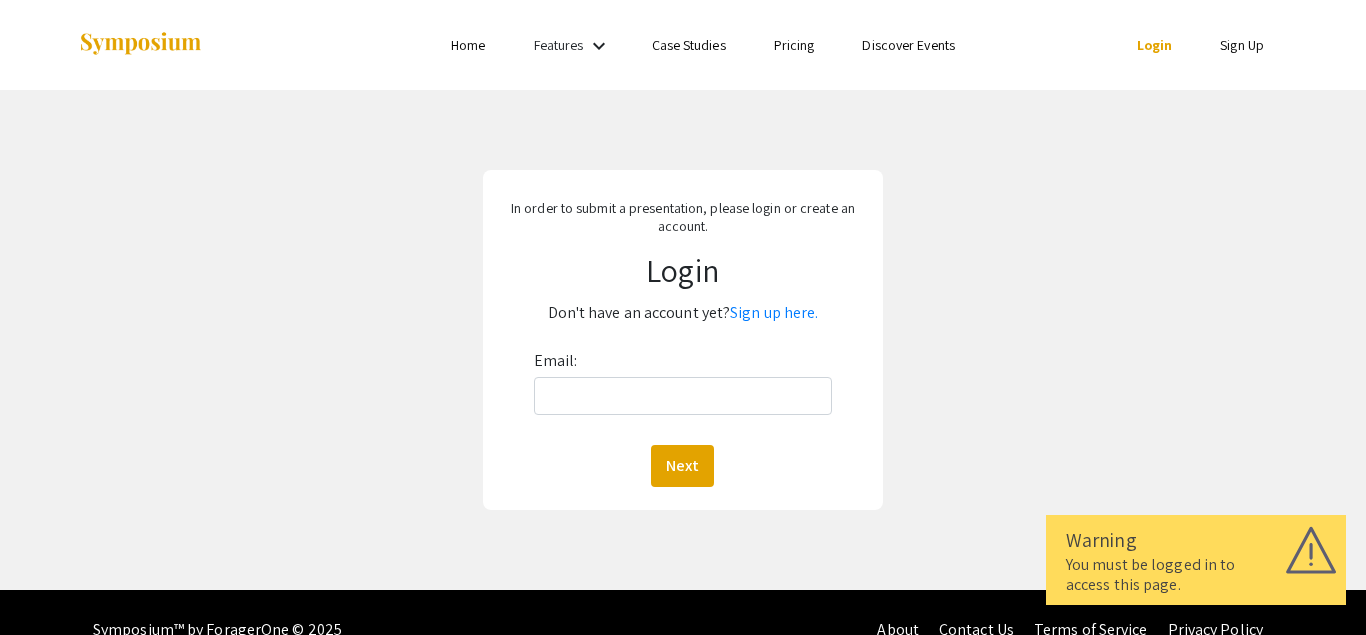 scroll, scrollTop: 0, scrollLeft: 0, axis: both 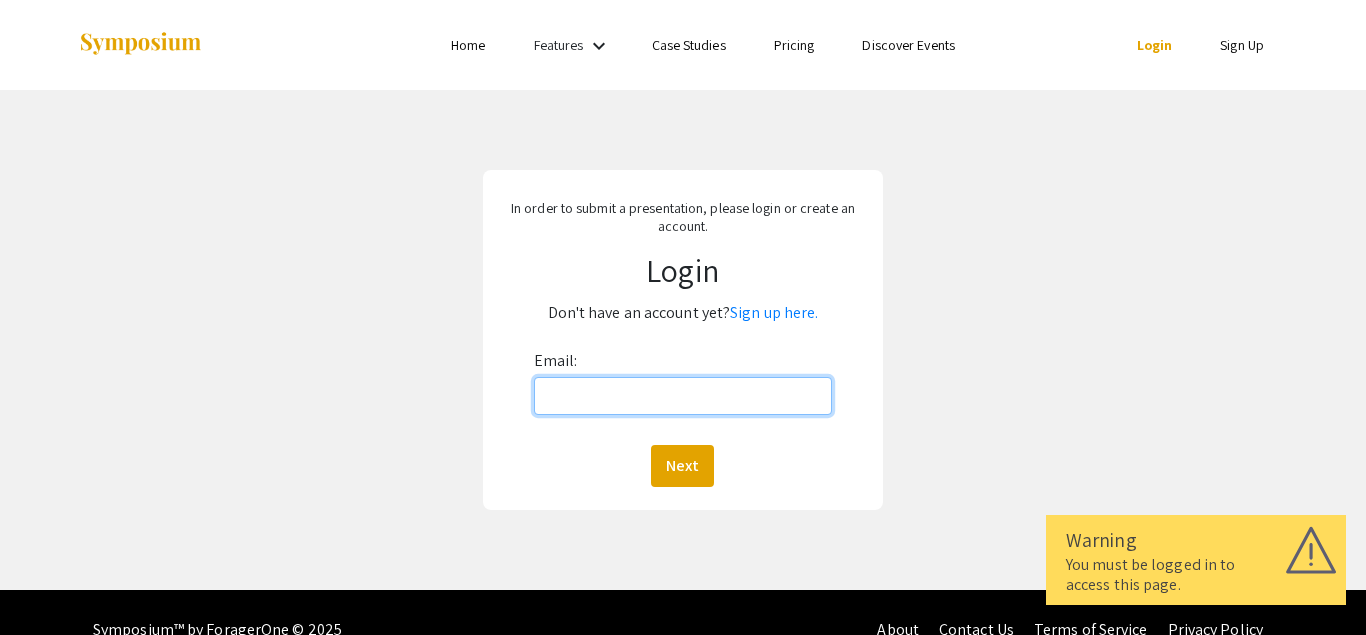click on "Email:" at bounding box center (683, 396) 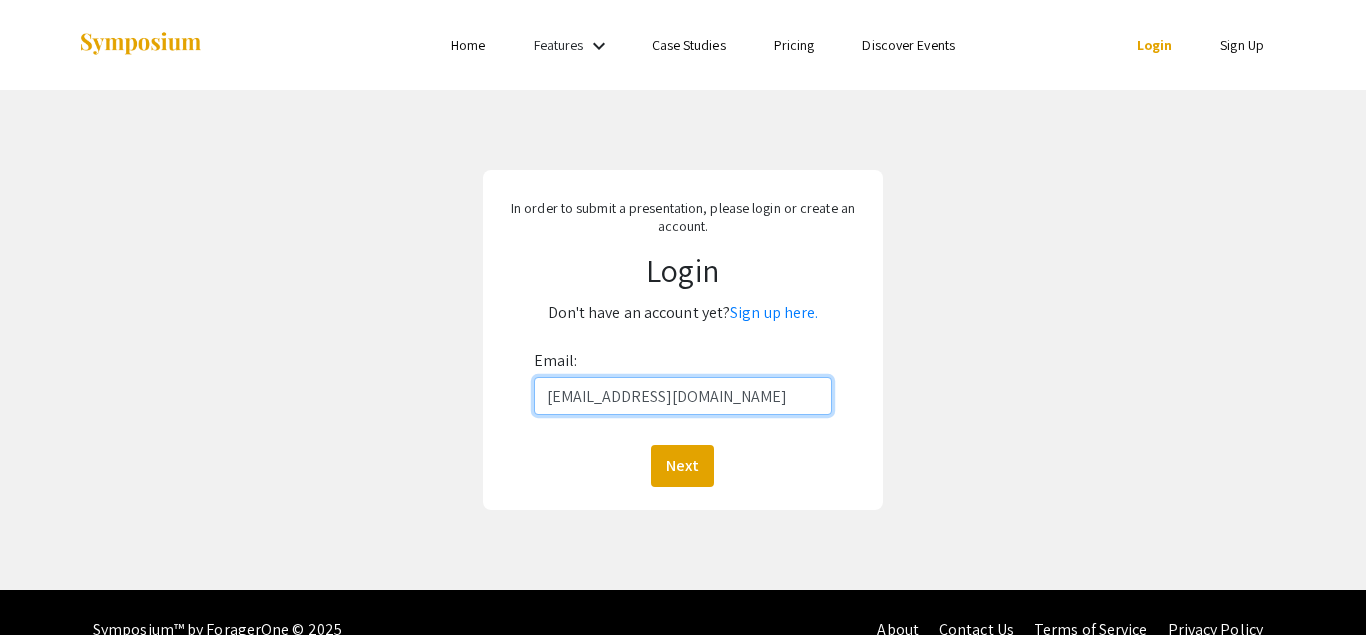 type on "srashid@utk.edu" 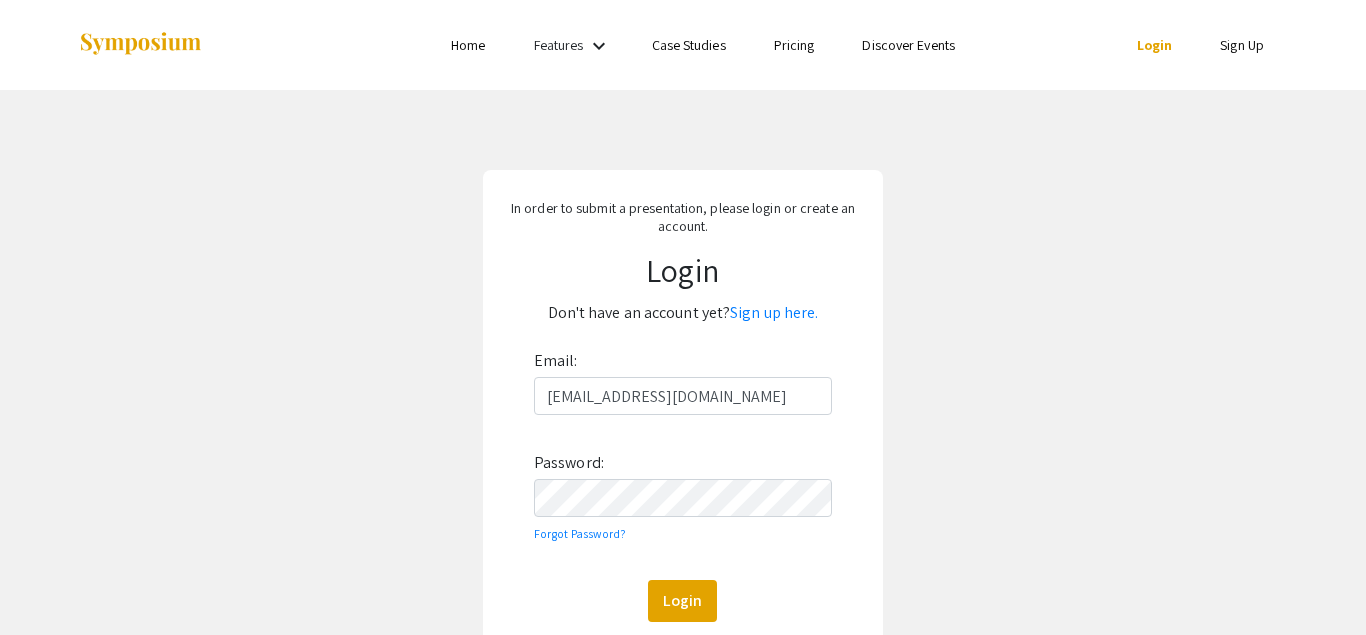click on "Email: srashid@utk.edu Password: Forgot Password?  Login" 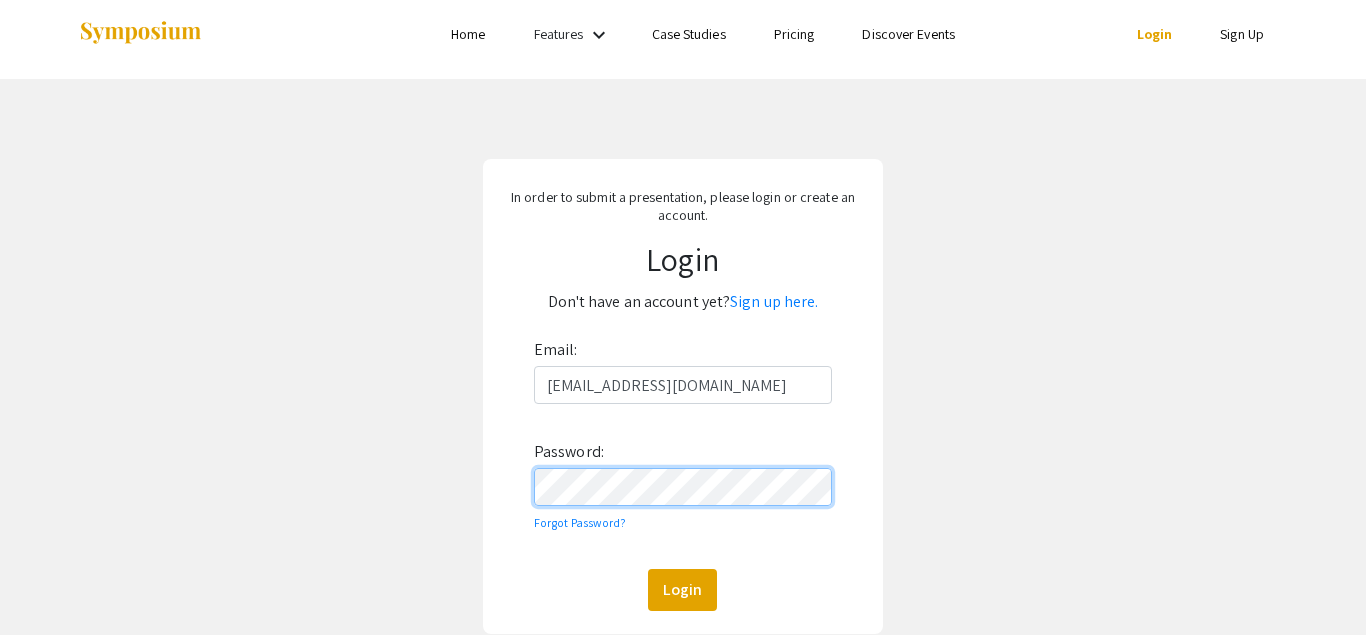 scroll, scrollTop: 7, scrollLeft: 0, axis: vertical 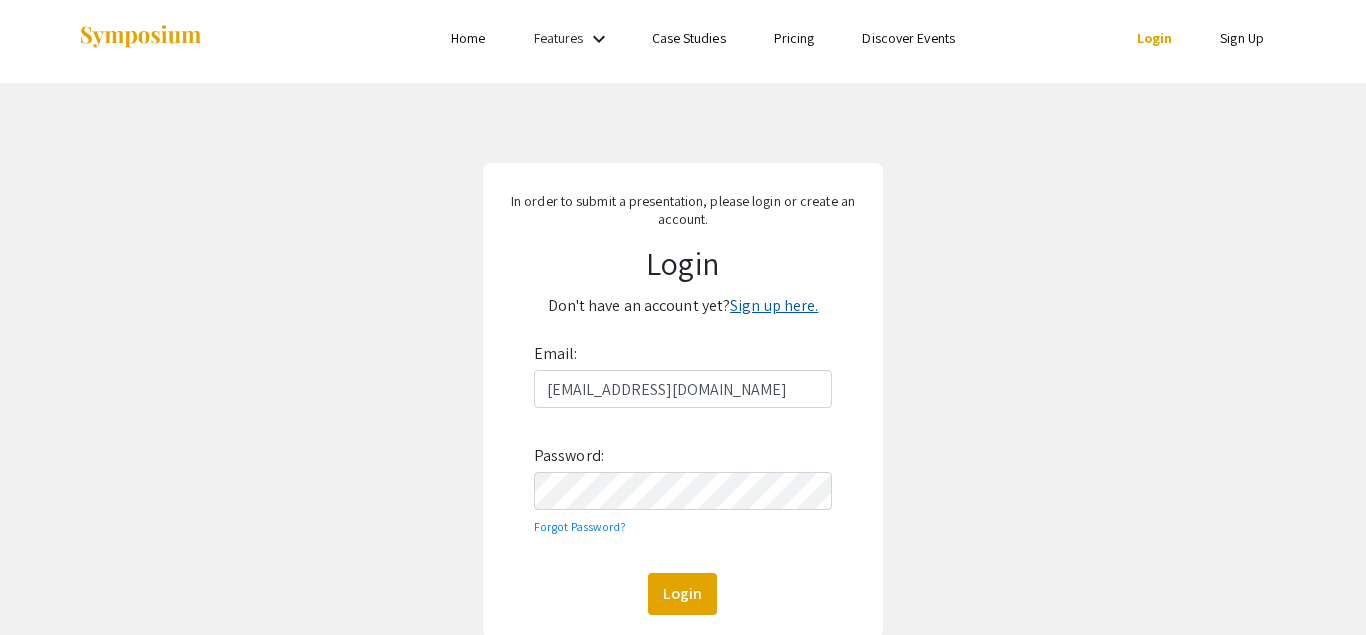 click on "Sign up here." 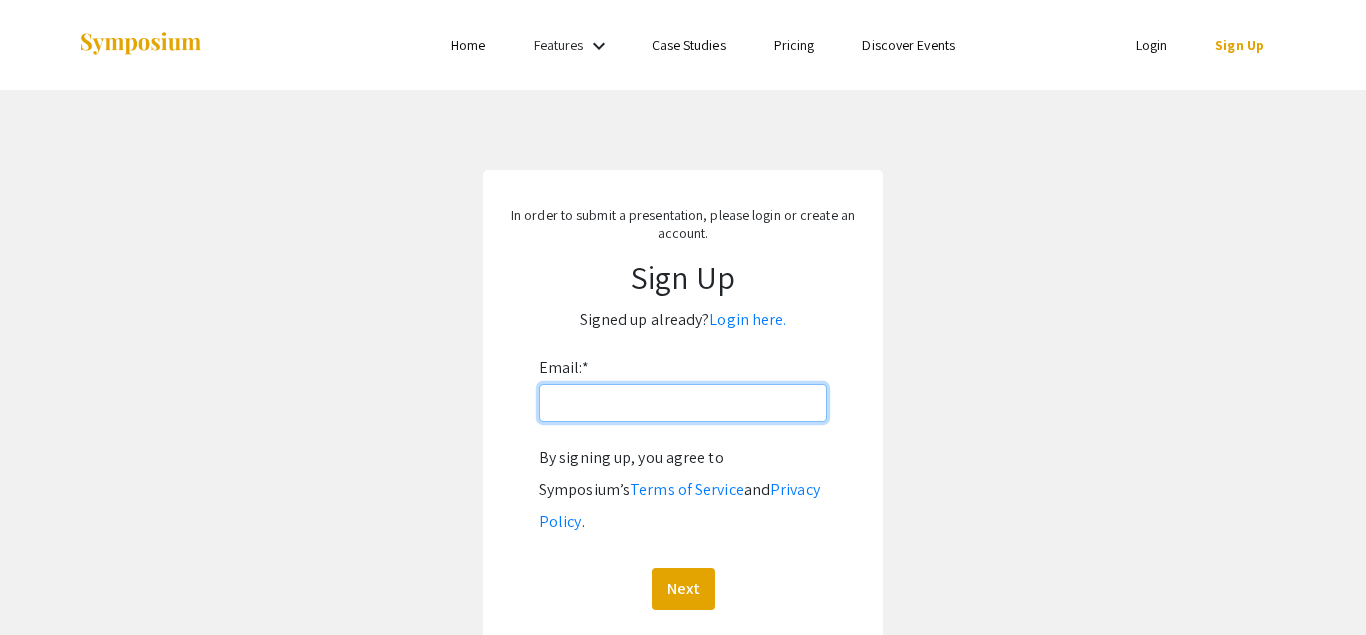 click on "Email:  *" at bounding box center (683, 403) 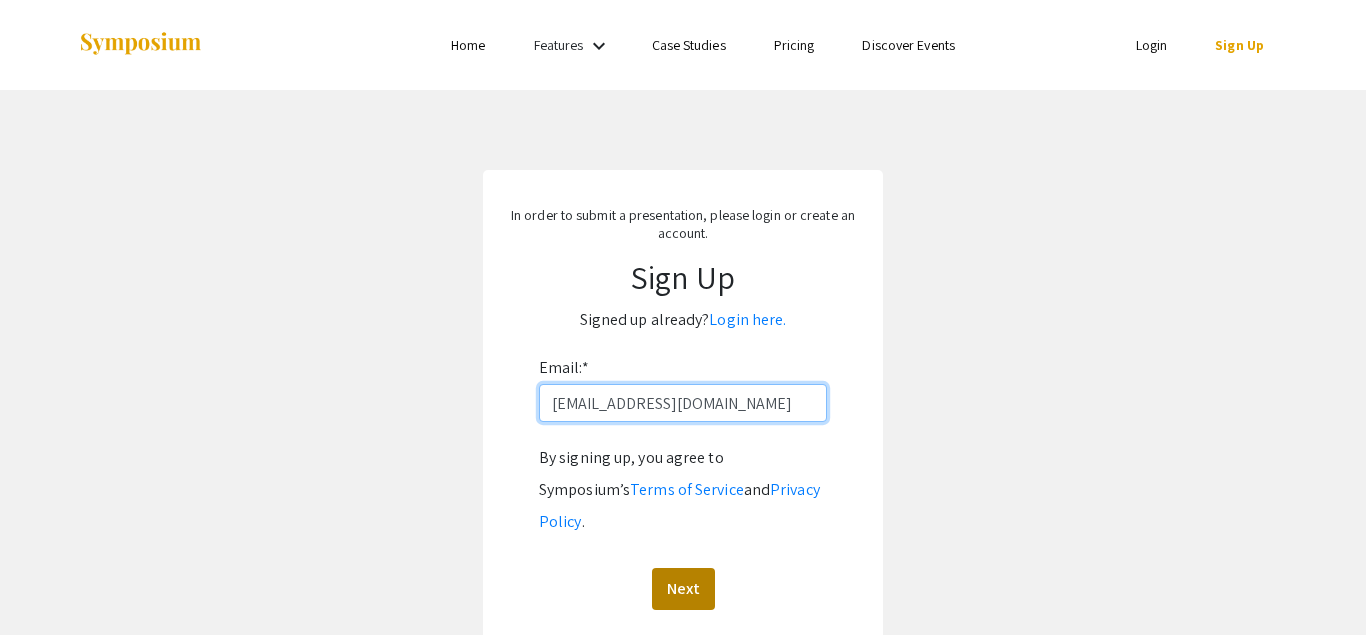 type on "srashid@utk.edu" 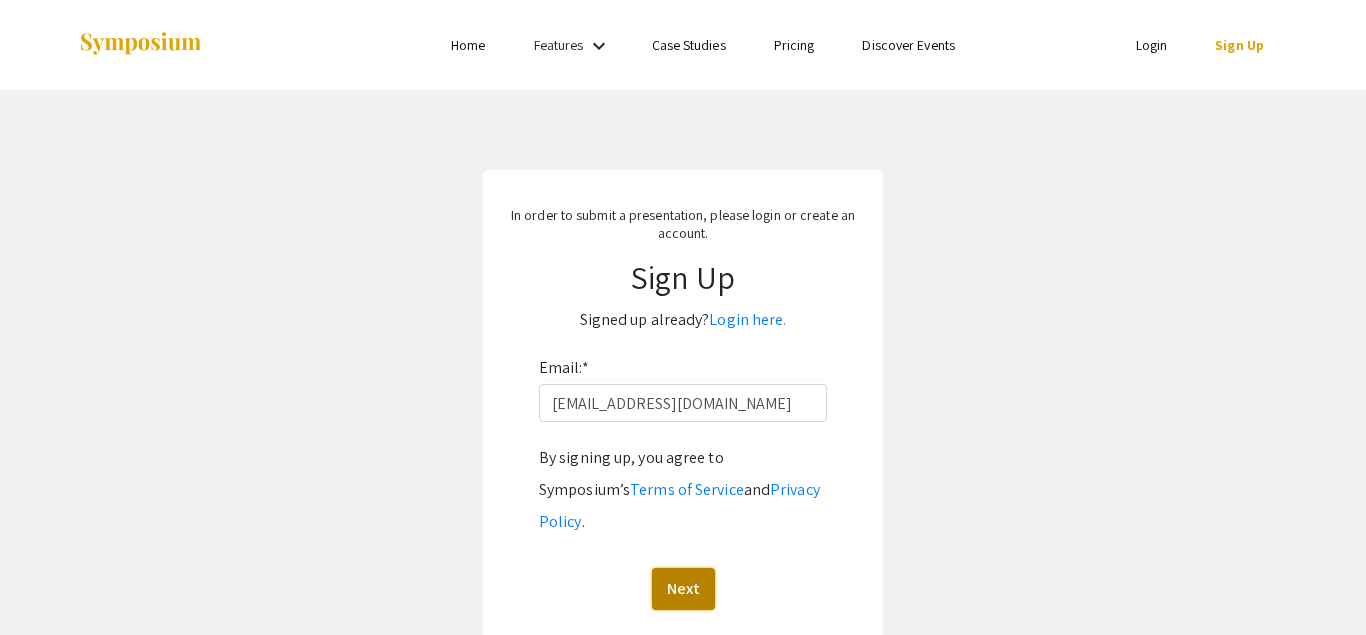 click on "Next" 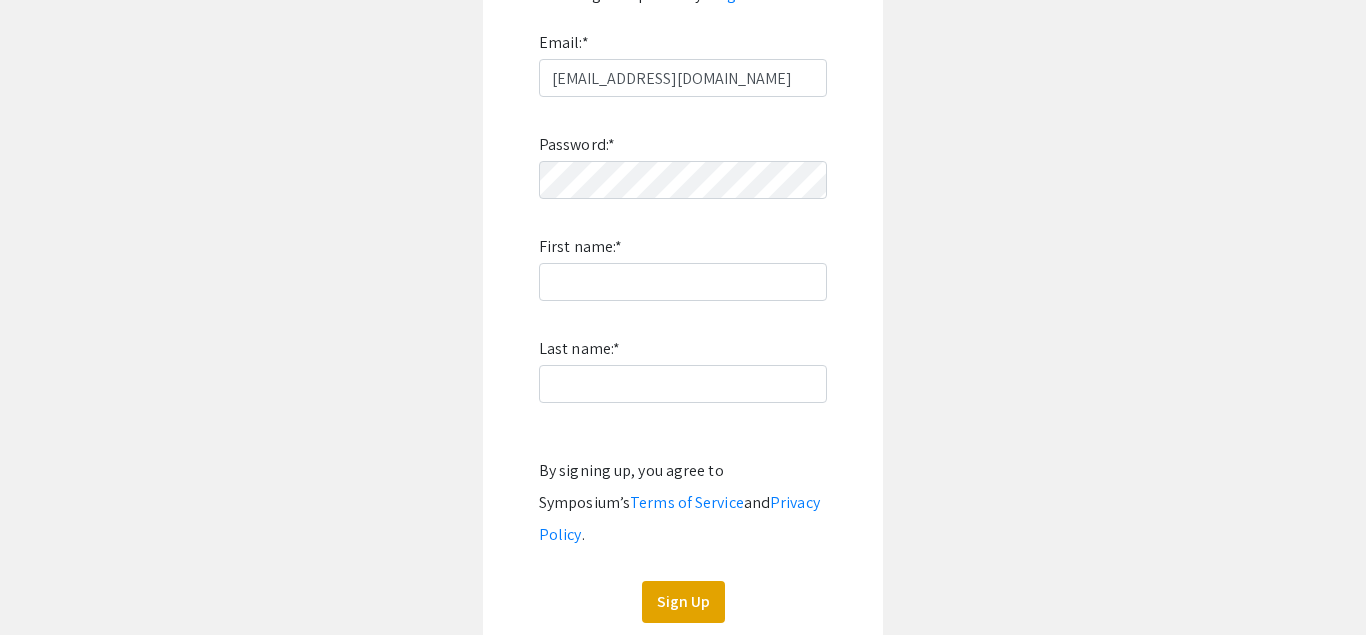 scroll, scrollTop: 0, scrollLeft: 0, axis: both 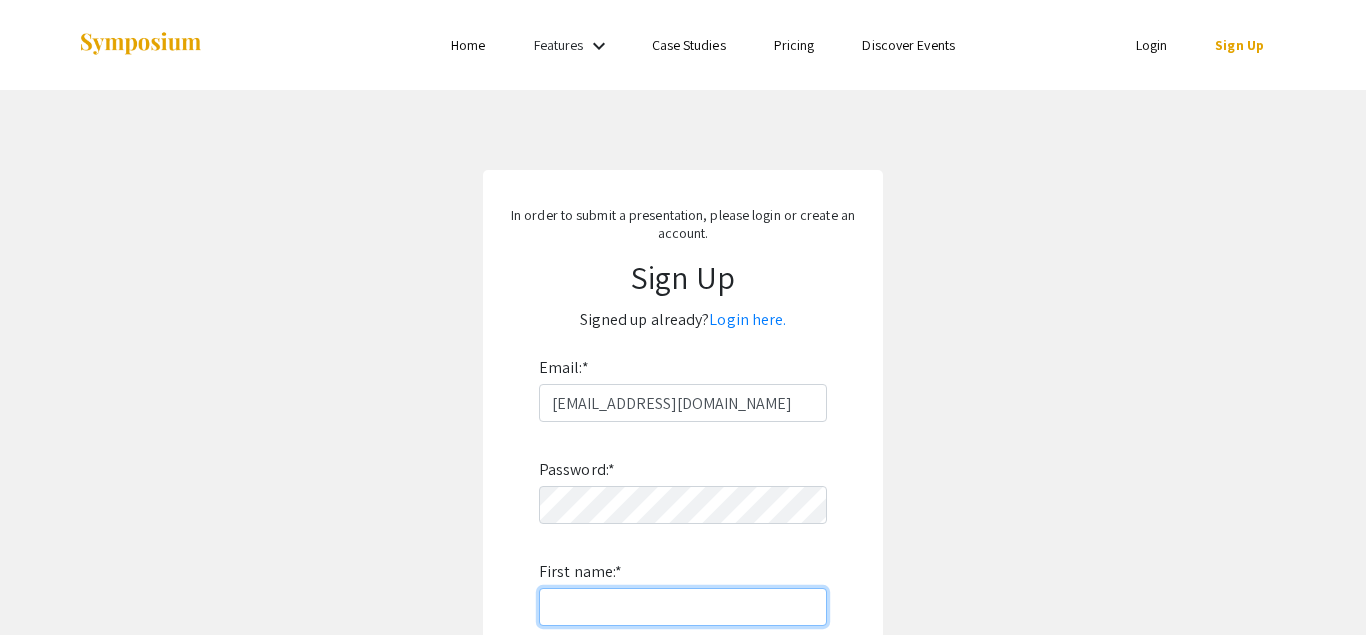 click on "First name:  *" at bounding box center [683, 607] 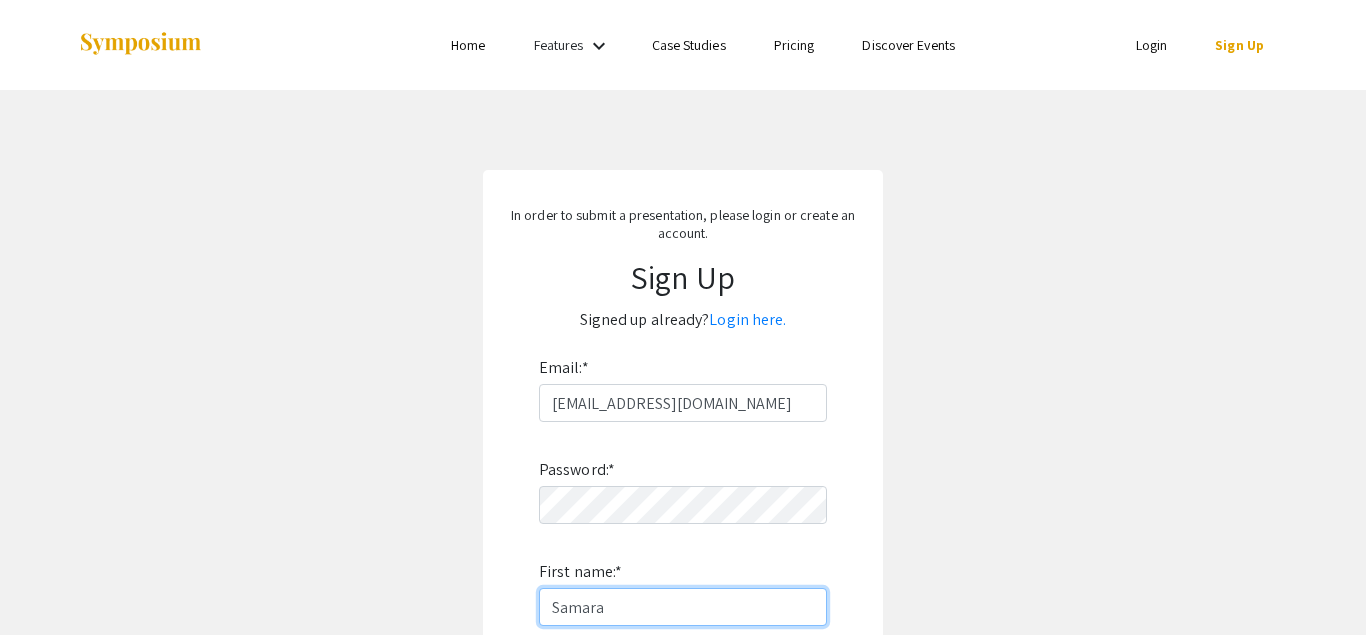 type on "Samara" 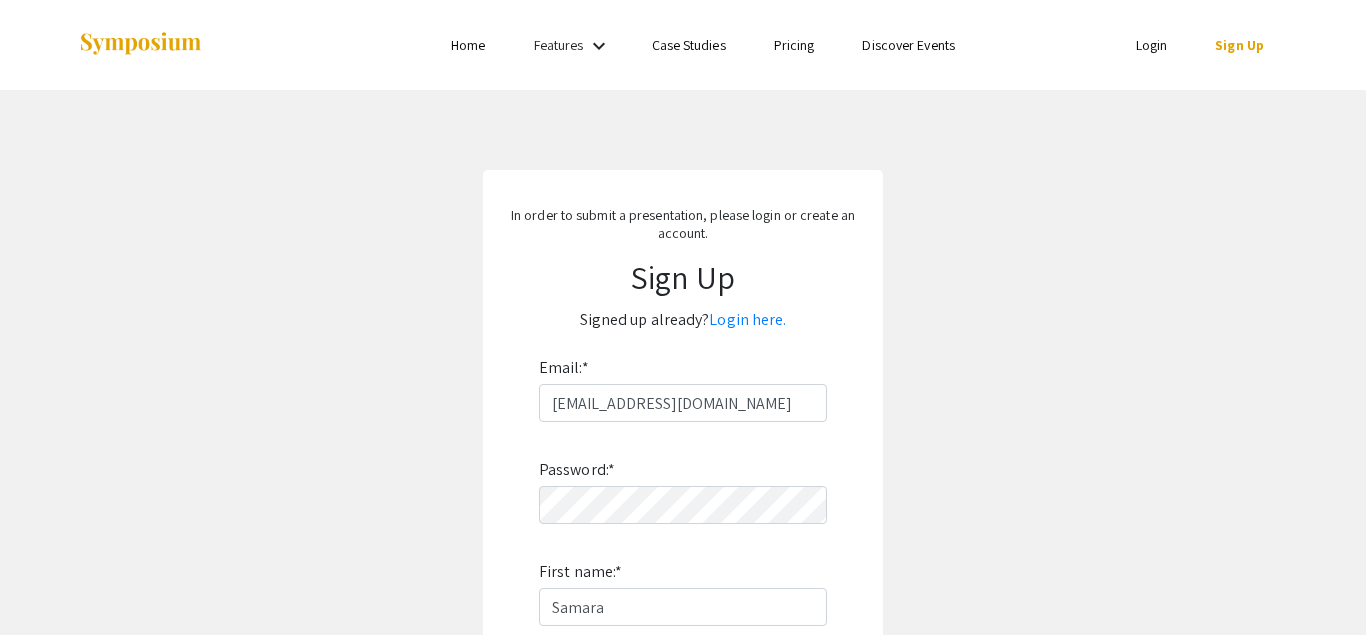 scroll, scrollTop: 392, scrollLeft: 0, axis: vertical 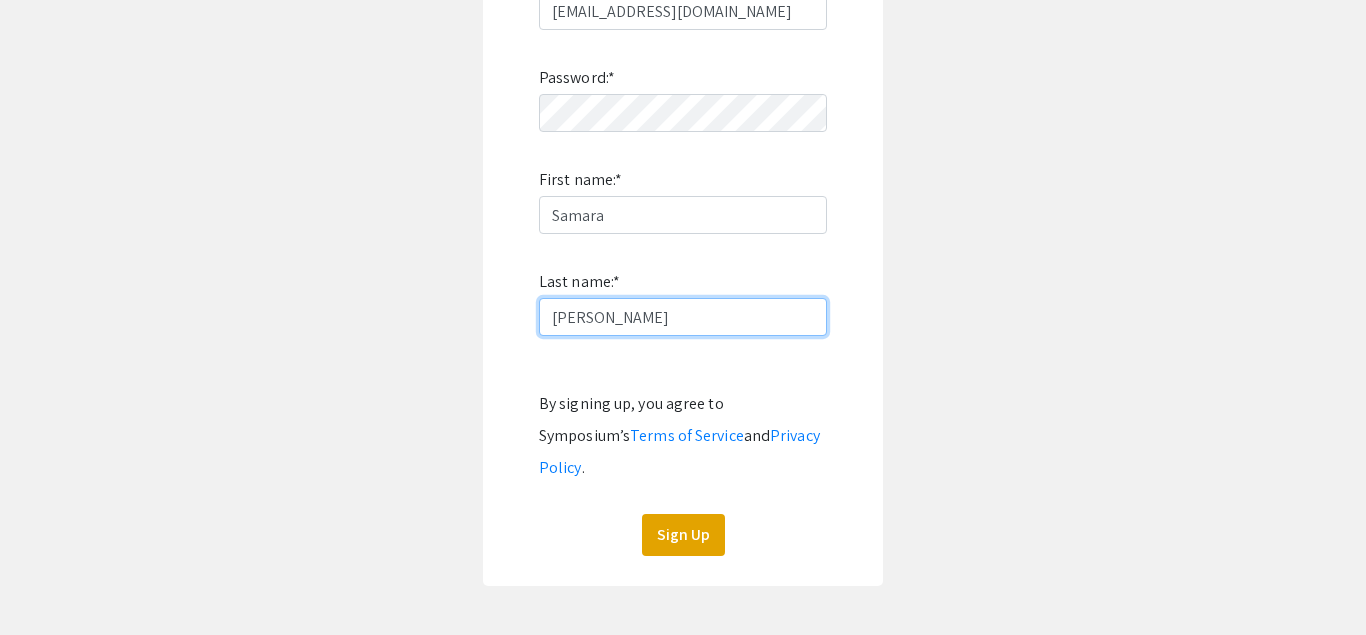 type on "Rashid" 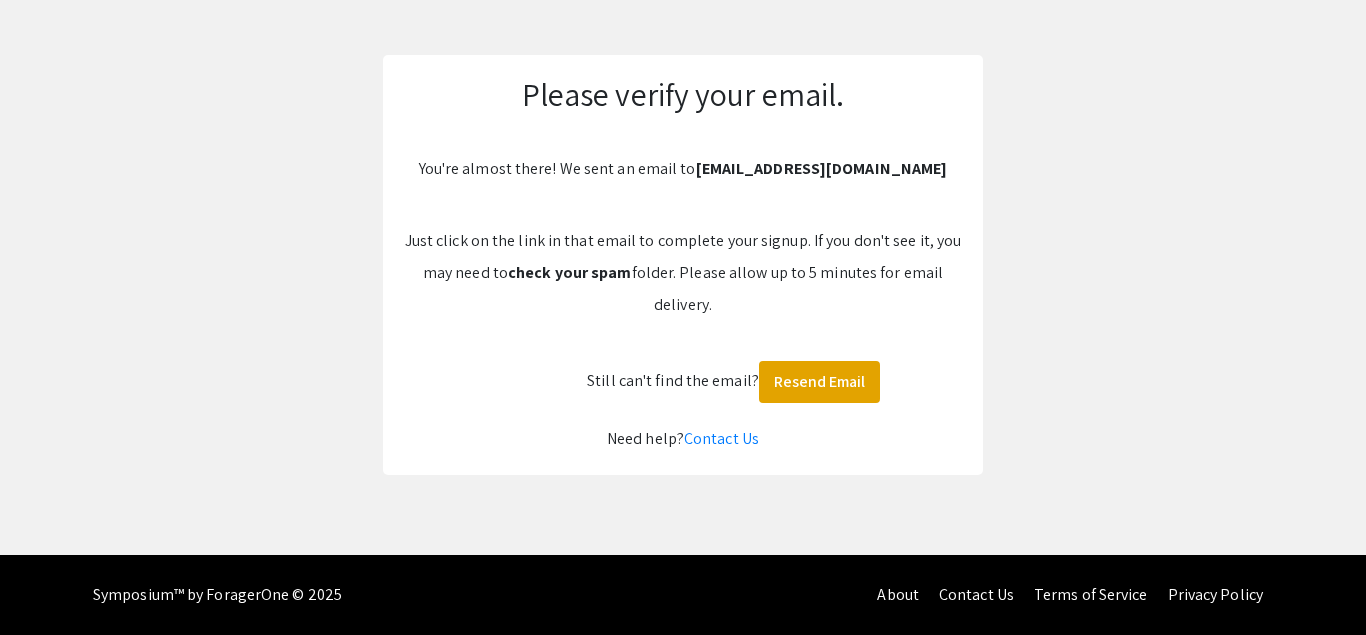 scroll, scrollTop: 43, scrollLeft: 0, axis: vertical 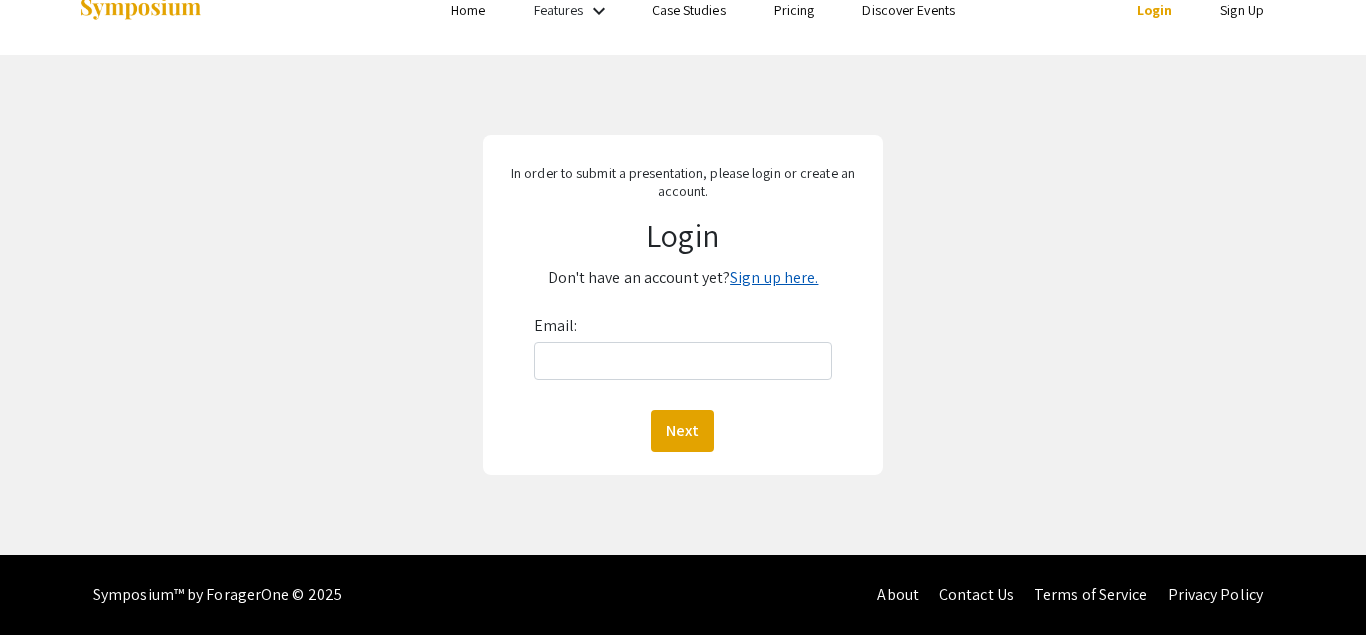 click on "Sign up here." 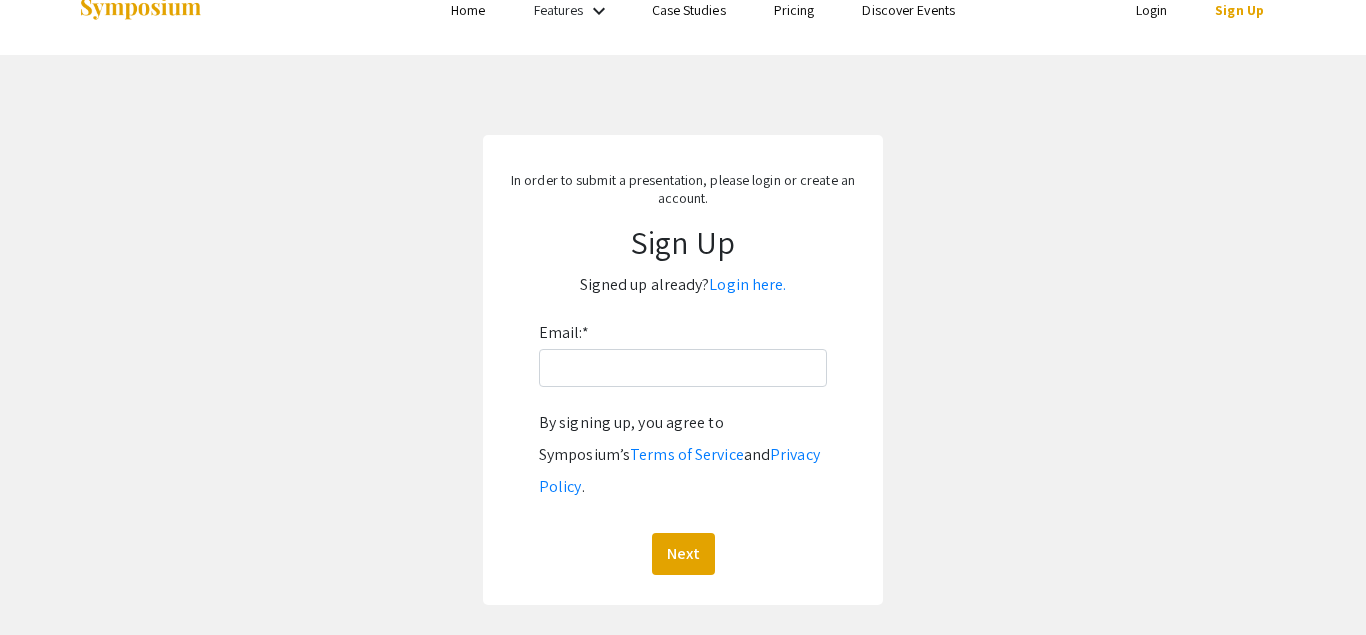 scroll, scrollTop: 0, scrollLeft: 0, axis: both 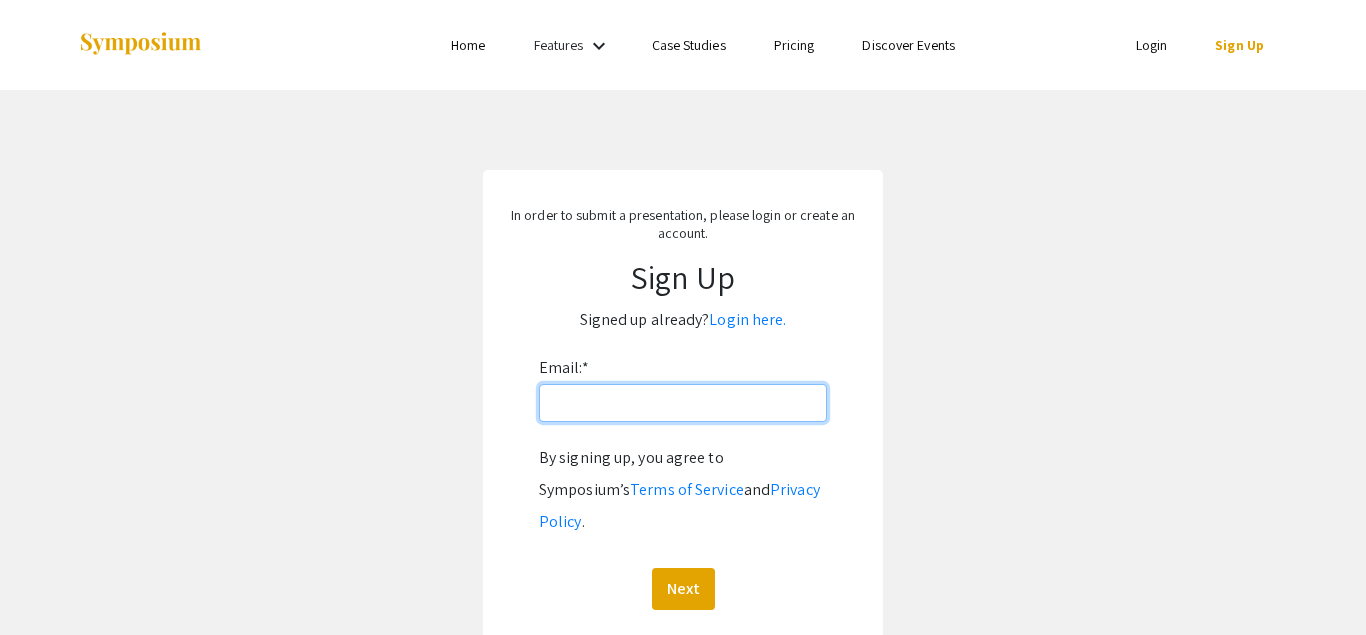 click on "Email:  *" at bounding box center [683, 403] 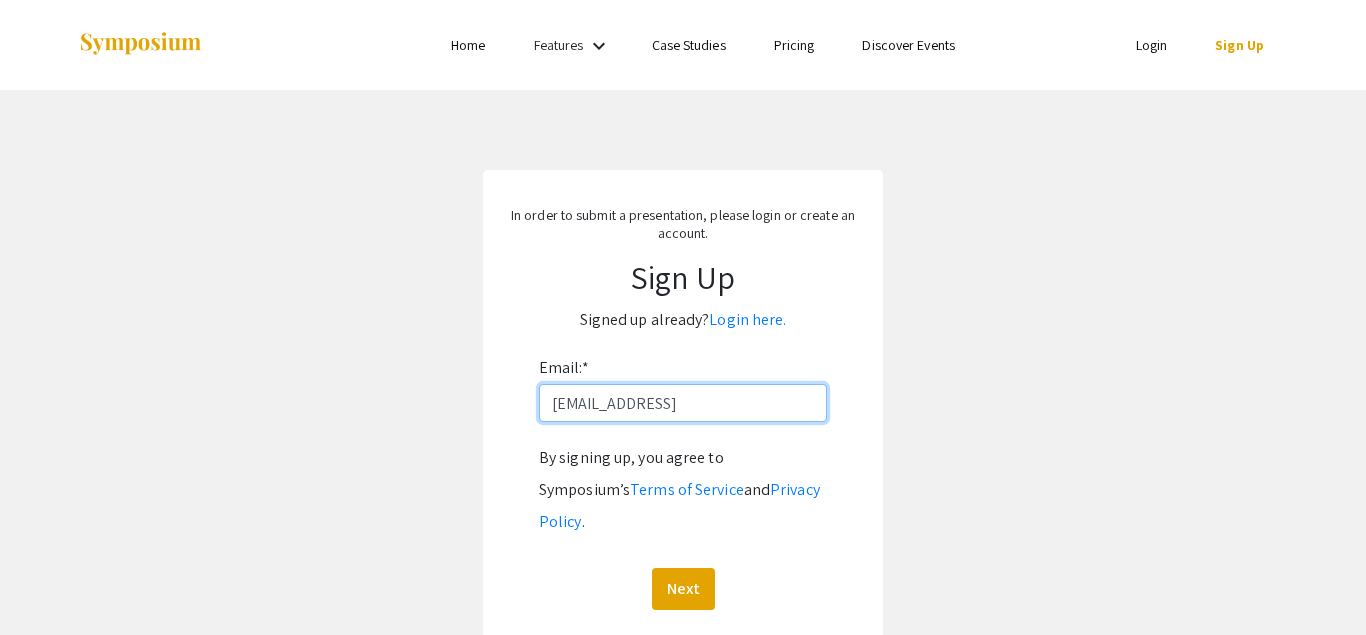 type on "[EMAIL_ADDRESS][DOMAIN_NAME]" 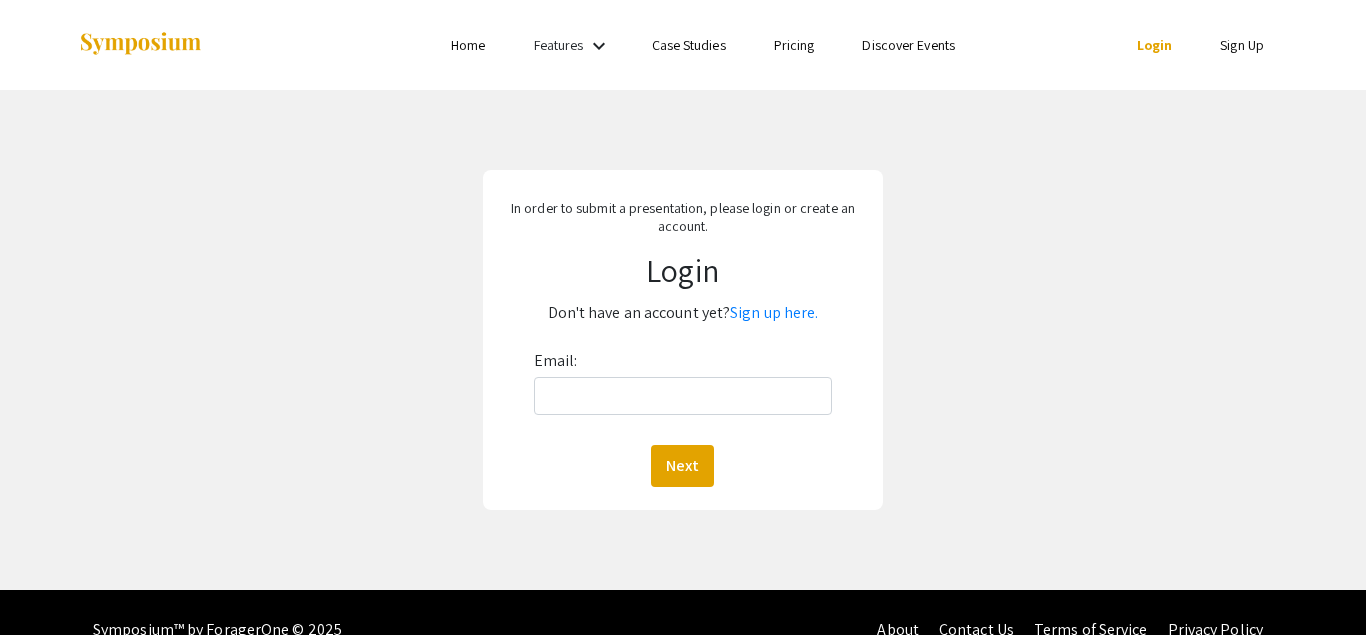 scroll, scrollTop: 35, scrollLeft: 0, axis: vertical 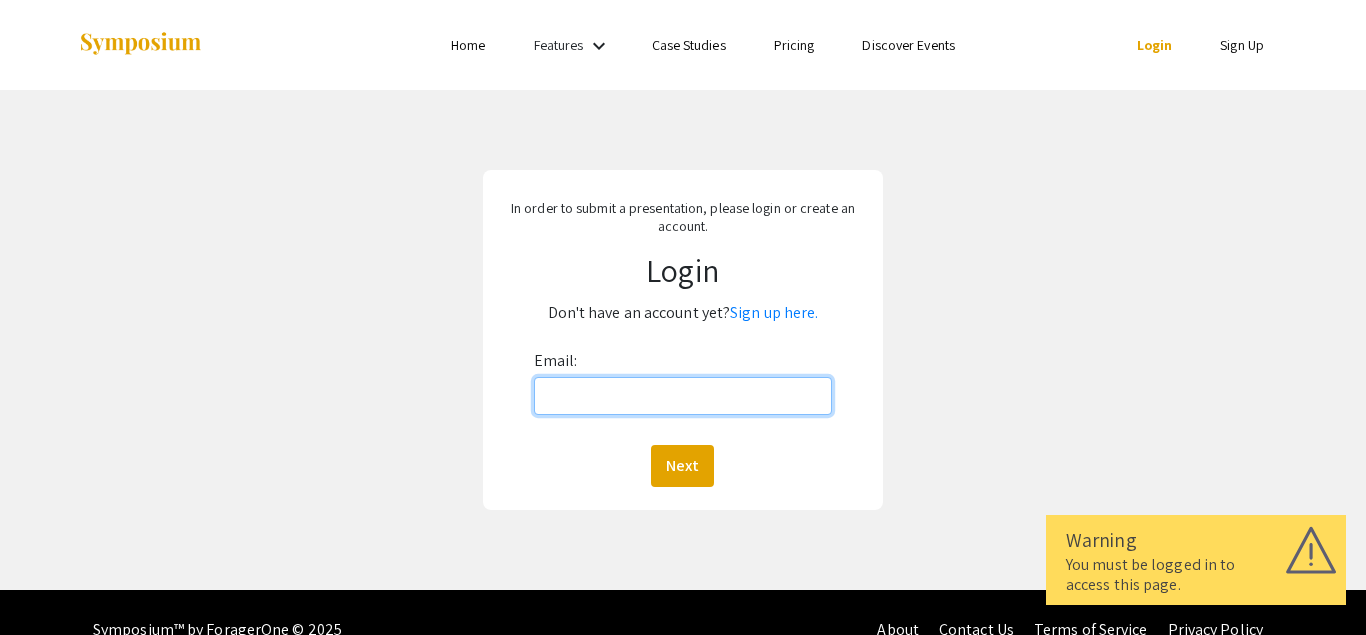 click on "Email:" at bounding box center [683, 396] 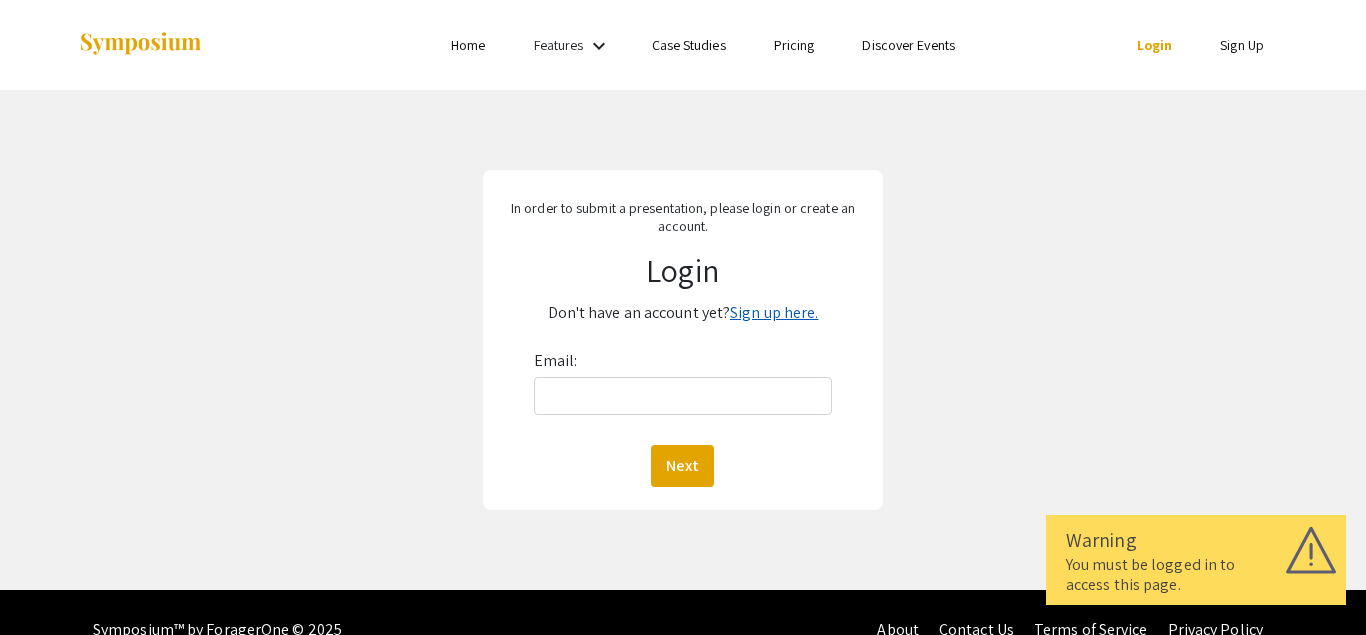 click on "Sign up here." 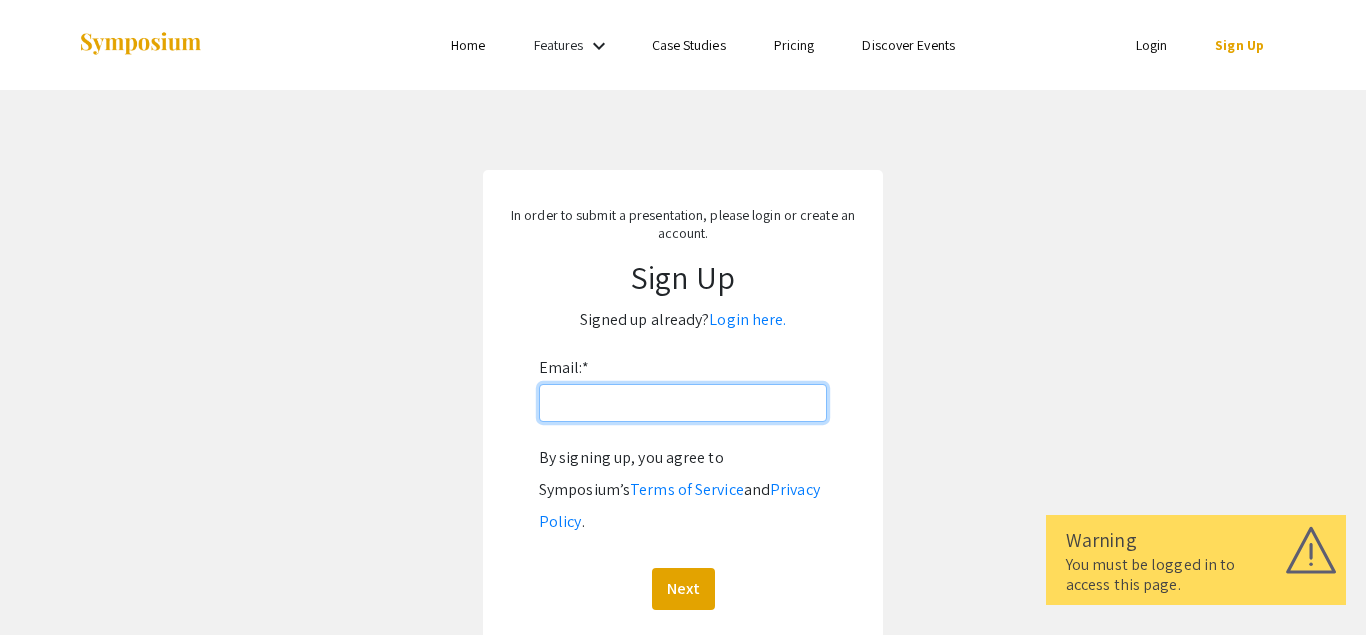 click on "Email:  *" at bounding box center (683, 403) 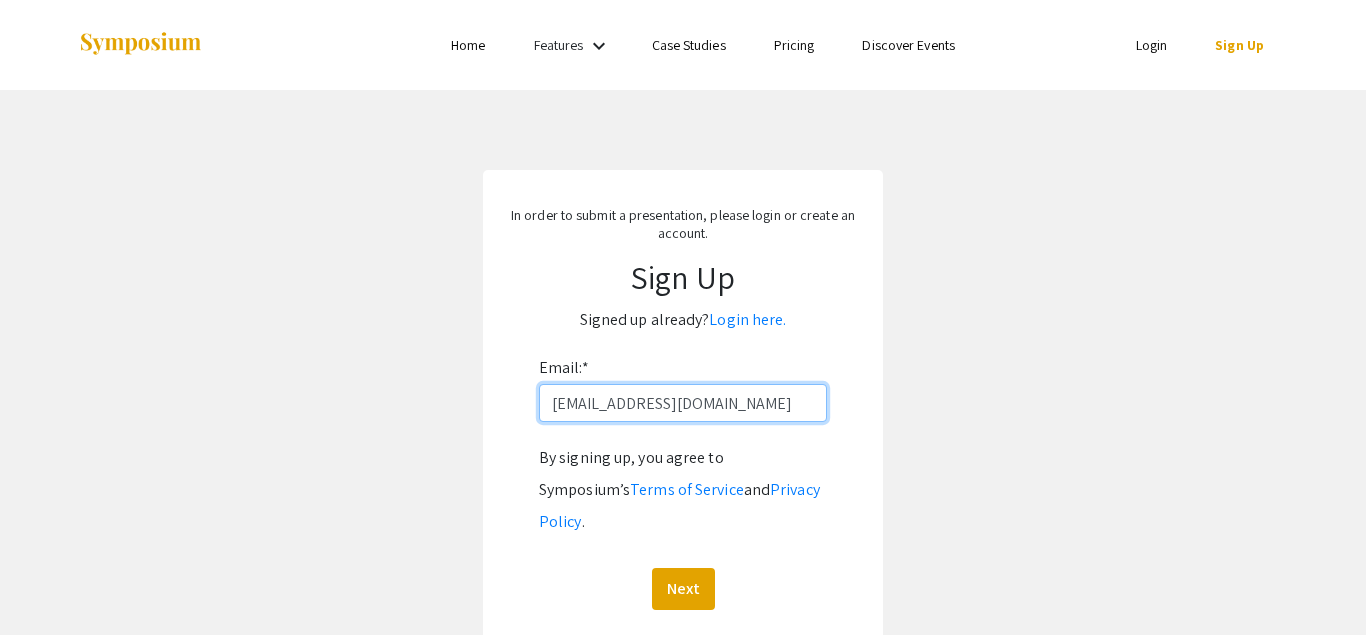 type on "[EMAIL_ADDRESS][DOMAIN_NAME]" 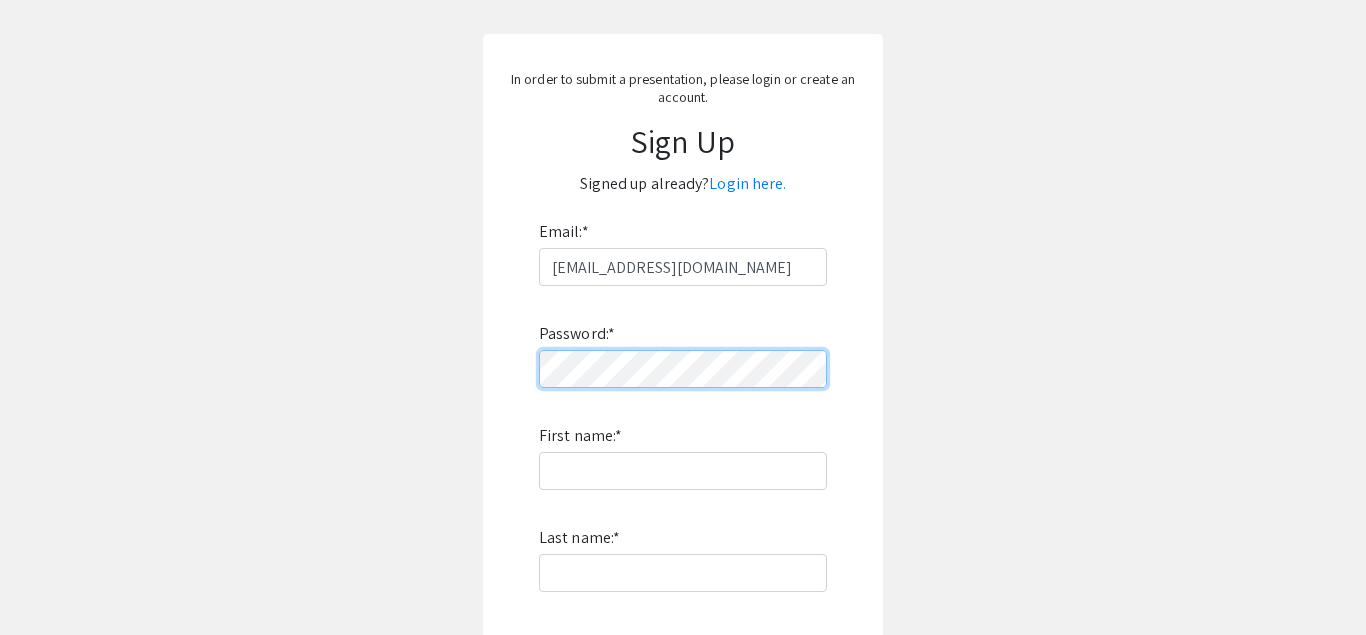 scroll, scrollTop: 138, scrollLeft: 0, axis: vertical 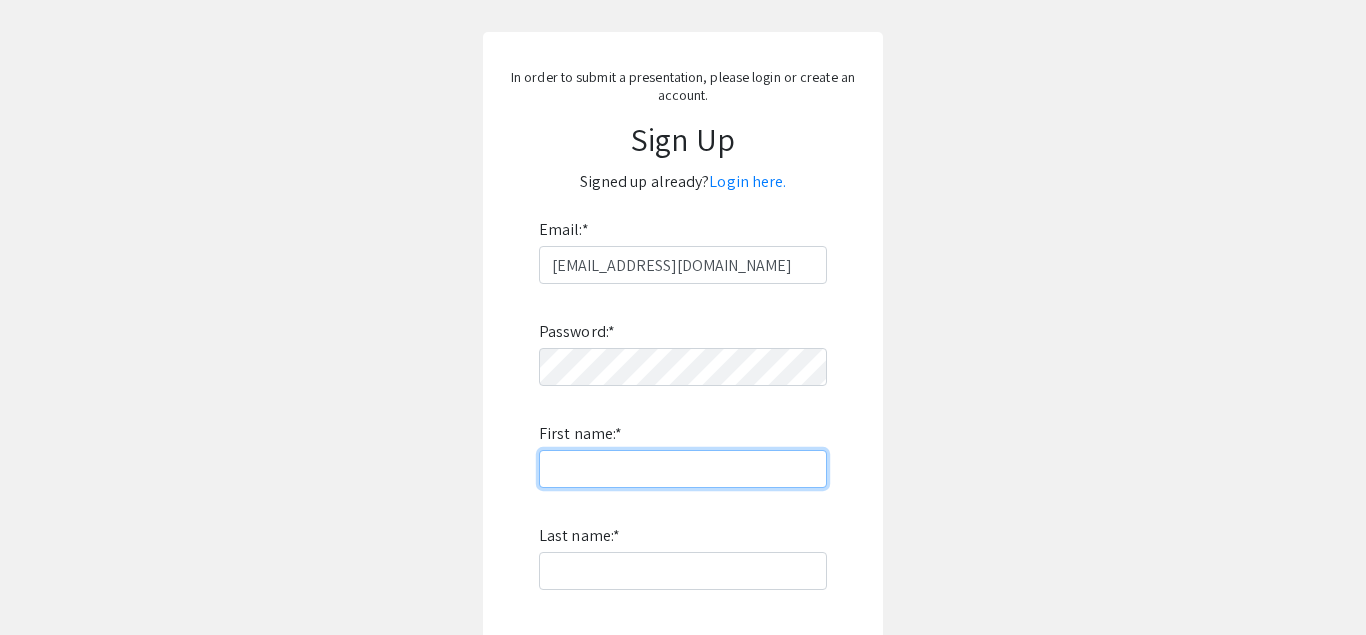 click on "First name:  *" at bounding box center [683, 469] 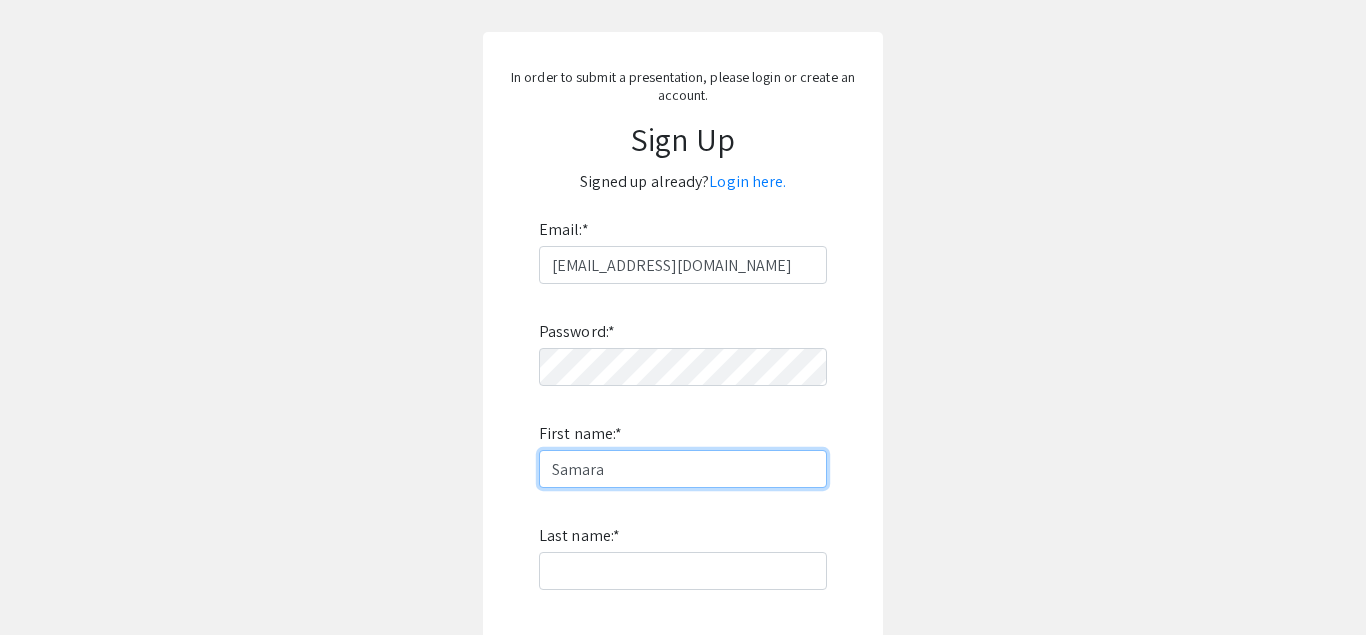 type on "Samara" 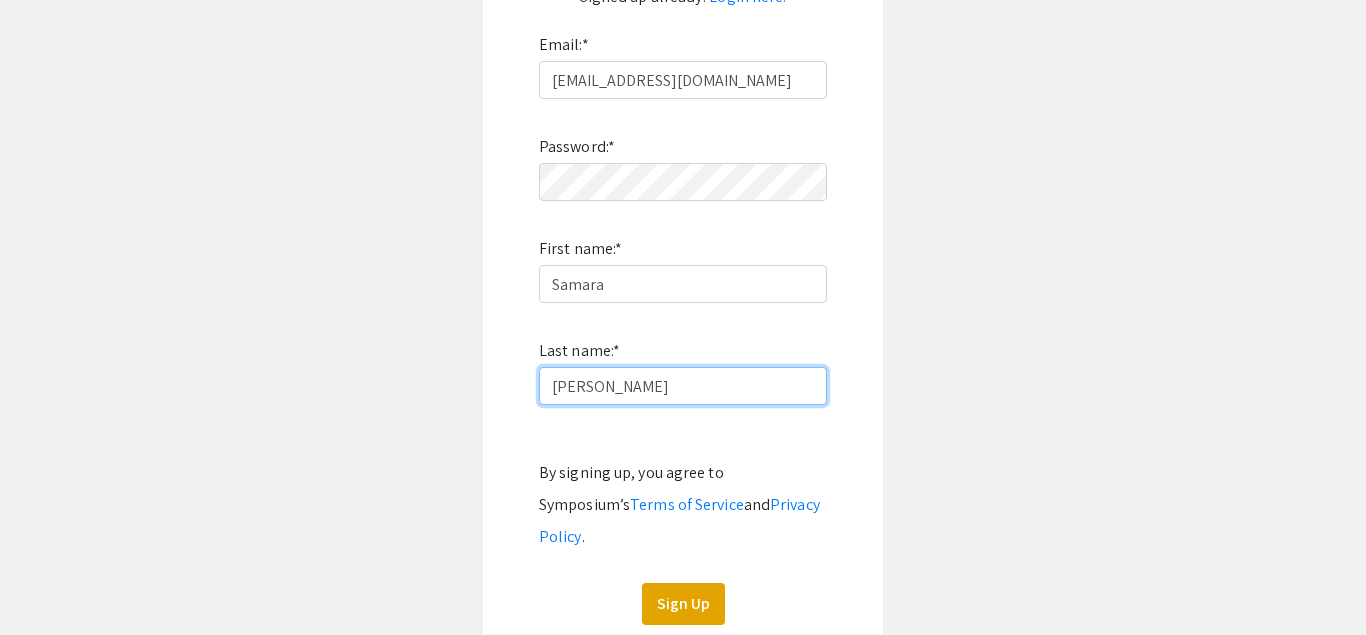 scroll, scrollTop: 331, scrollLeft: 0, axis: vertical 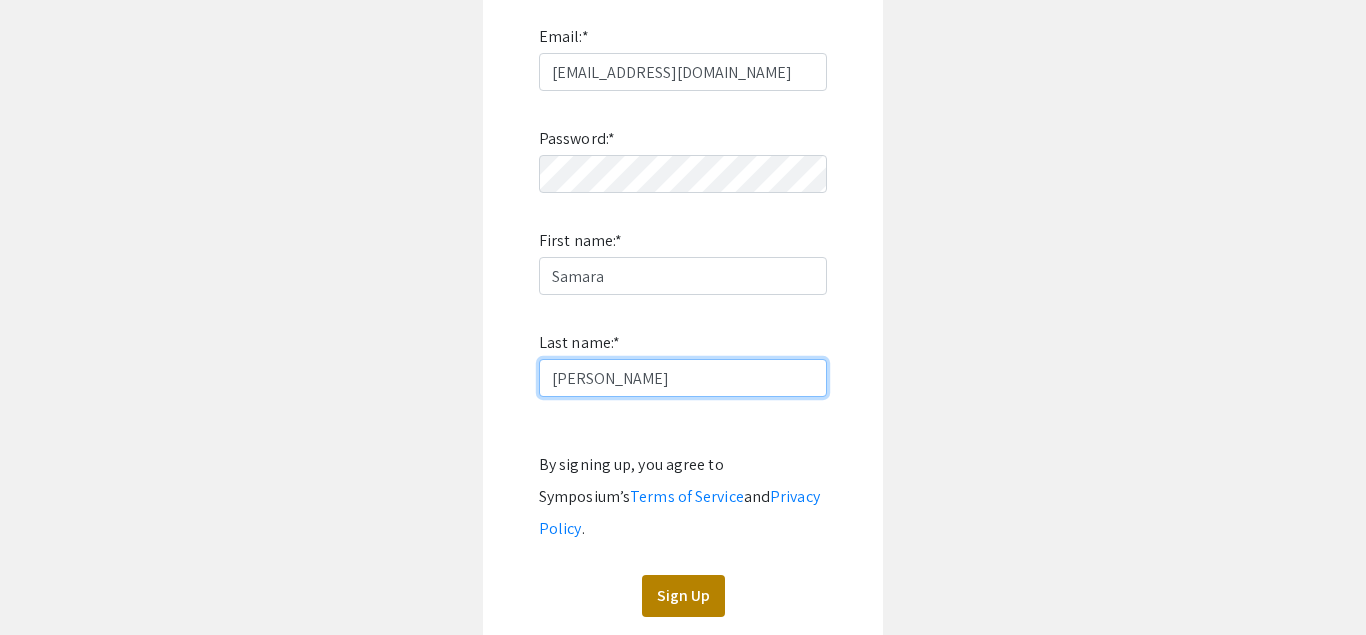 type on "Rashid" 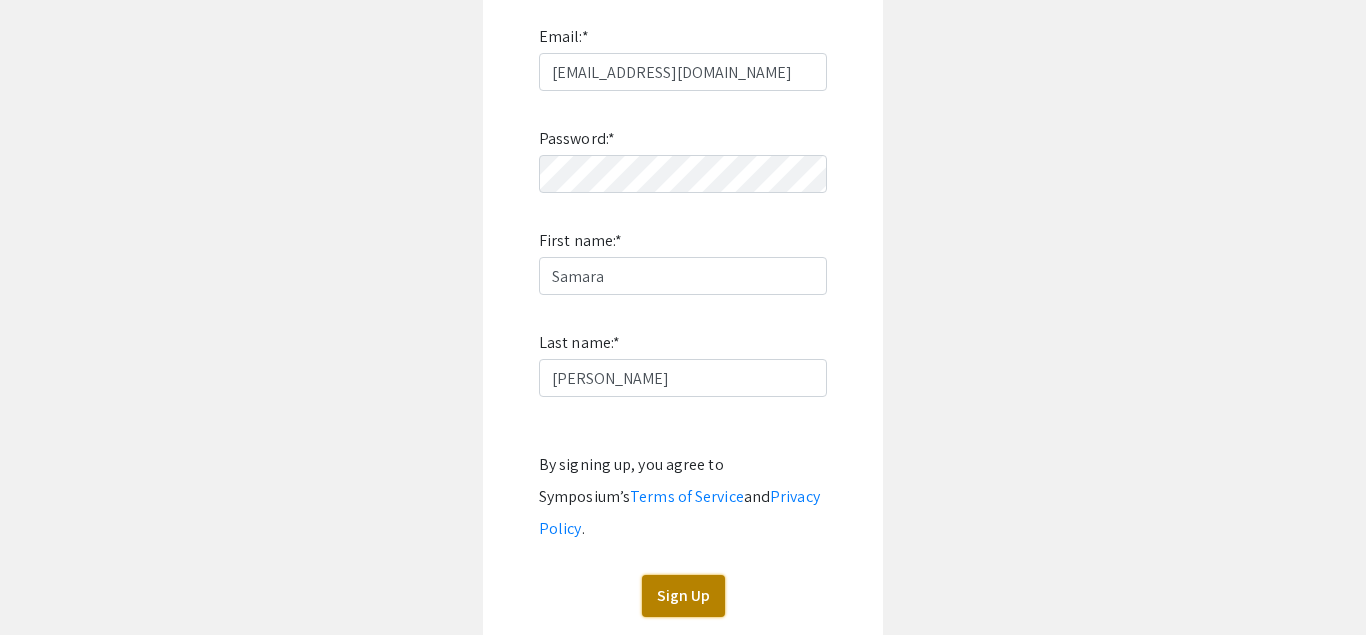 click on "Sign Up" 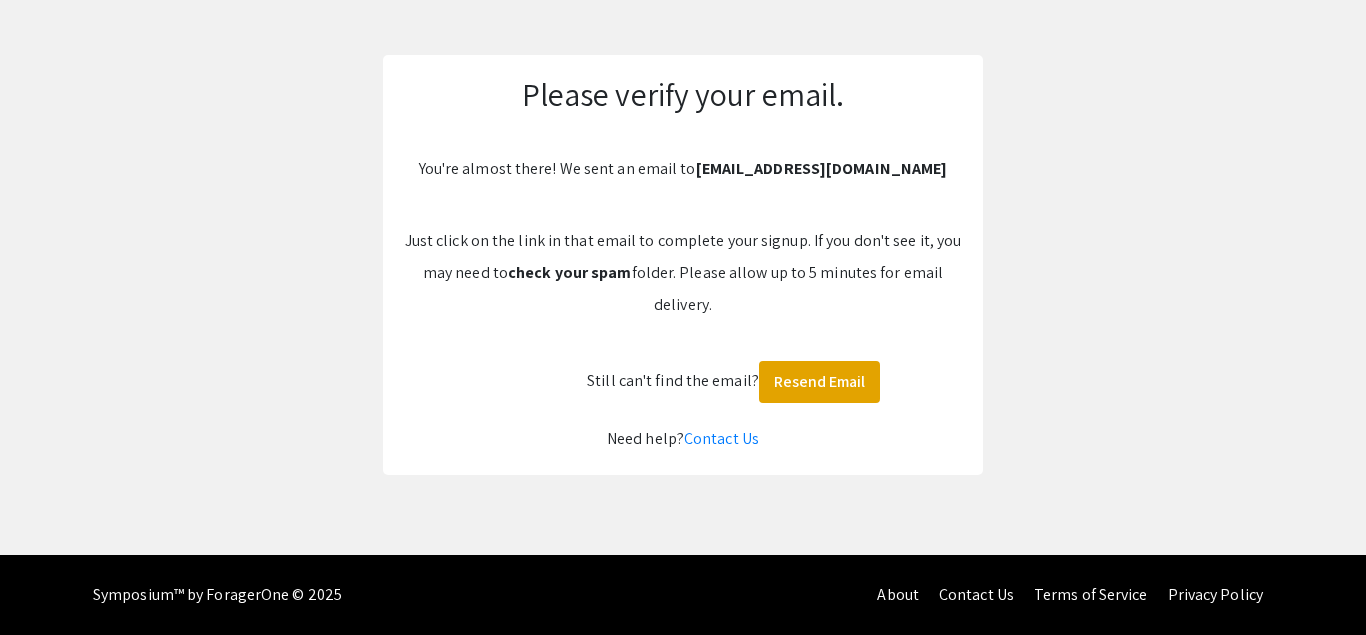 scroll, scrollTop: 115, scrollLeft: 0, axis: vertical 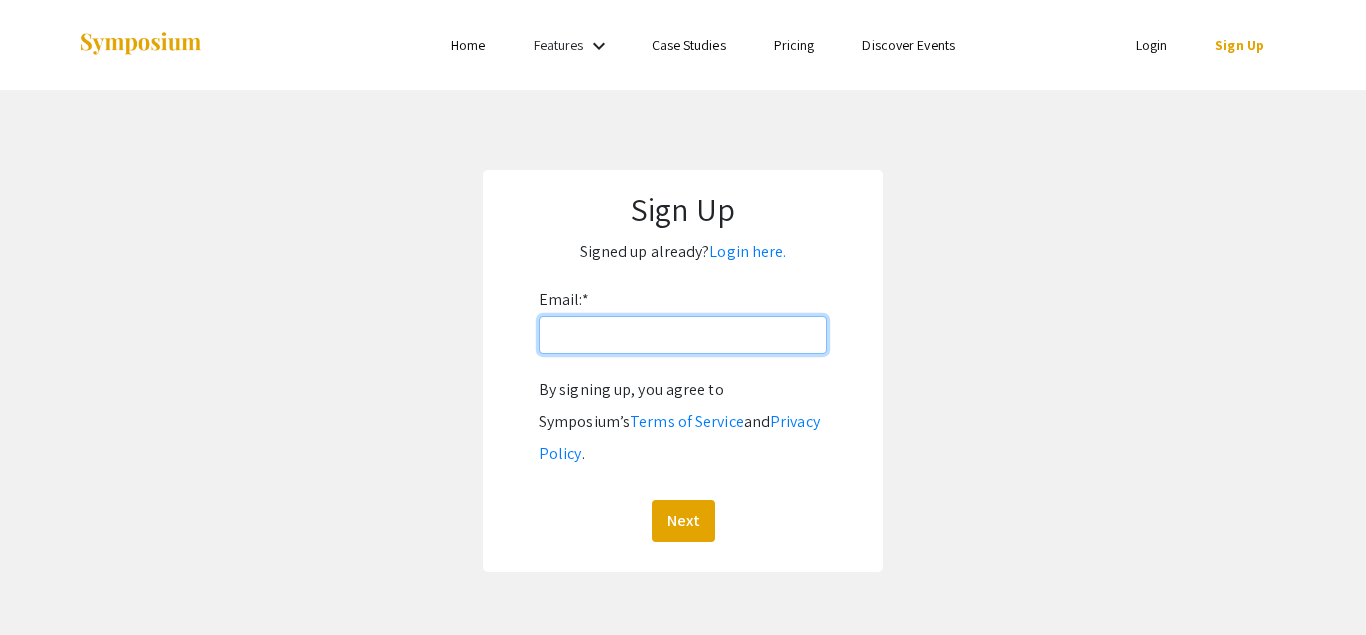 click on "Email:  *" at bounding box center [683, 335] 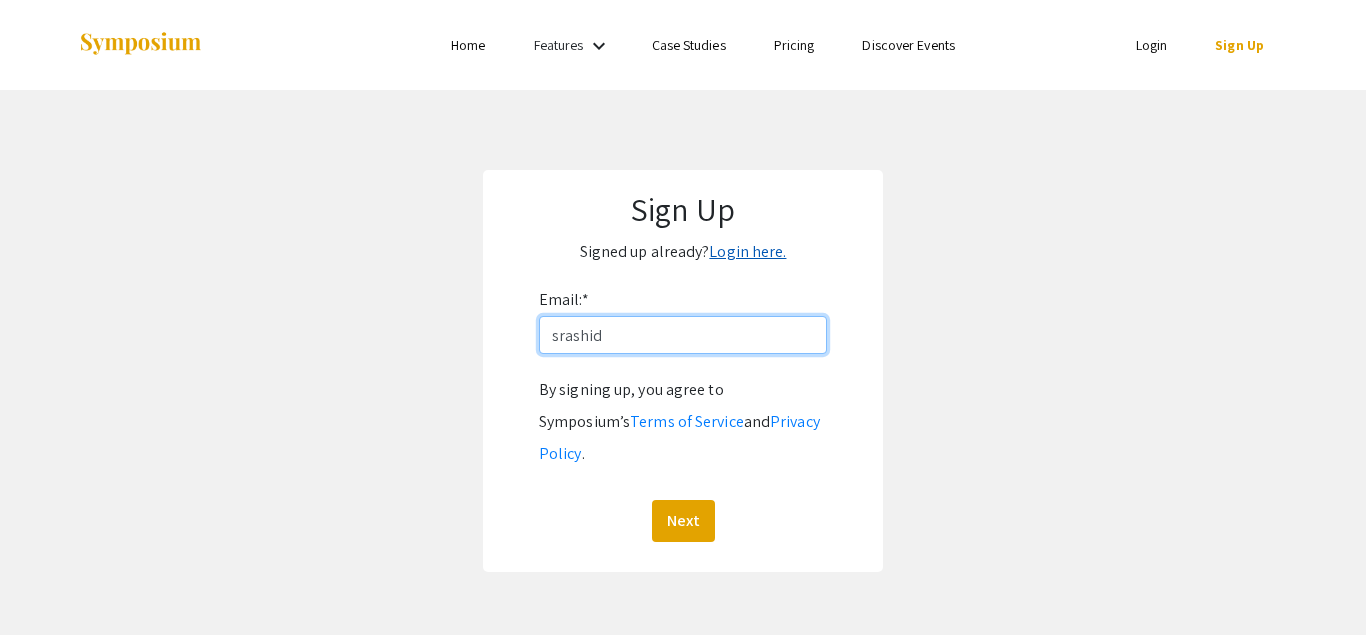 type on "srashid" 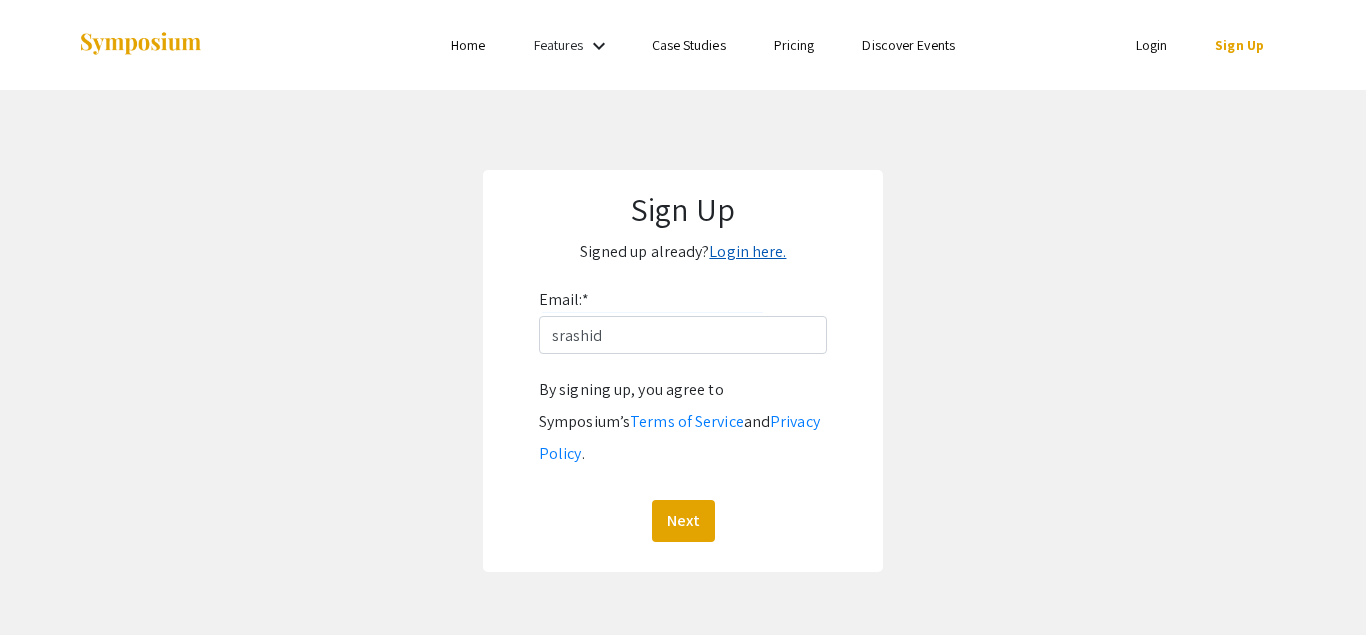 click on "Login here." 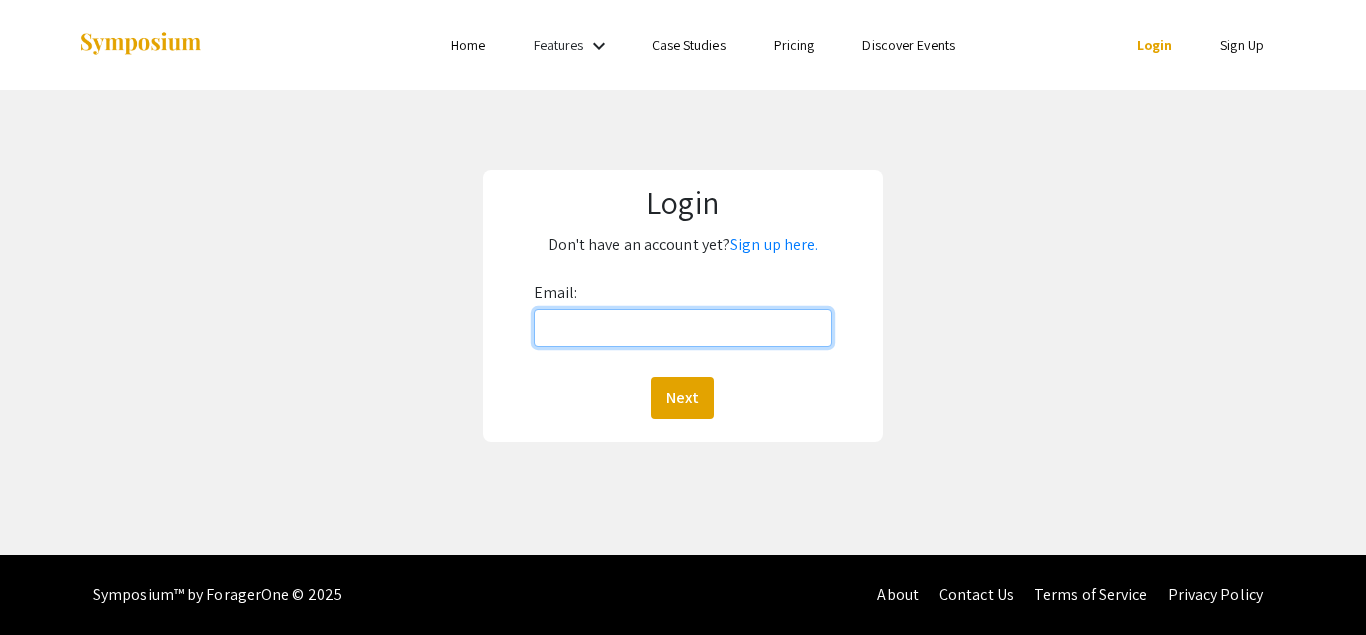click on "Email:" at bounding box center [683, 328] 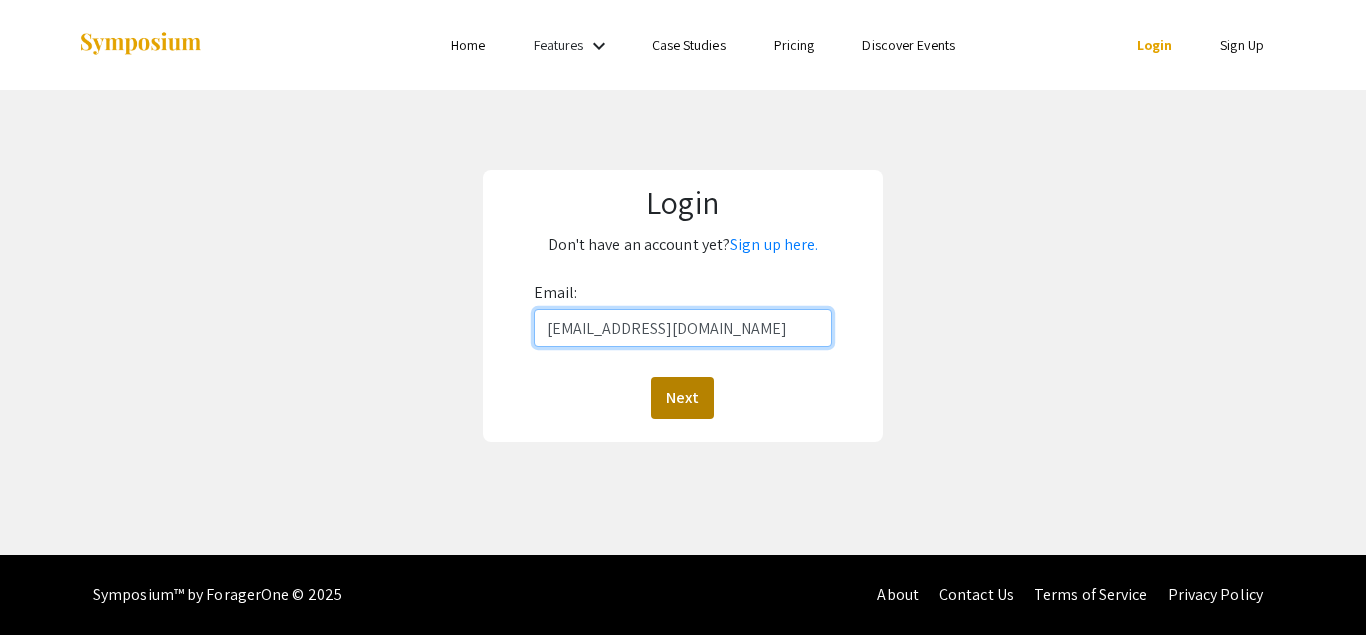 type on "[EMAIL_ADDRESS][DOMAIN_NAME]" 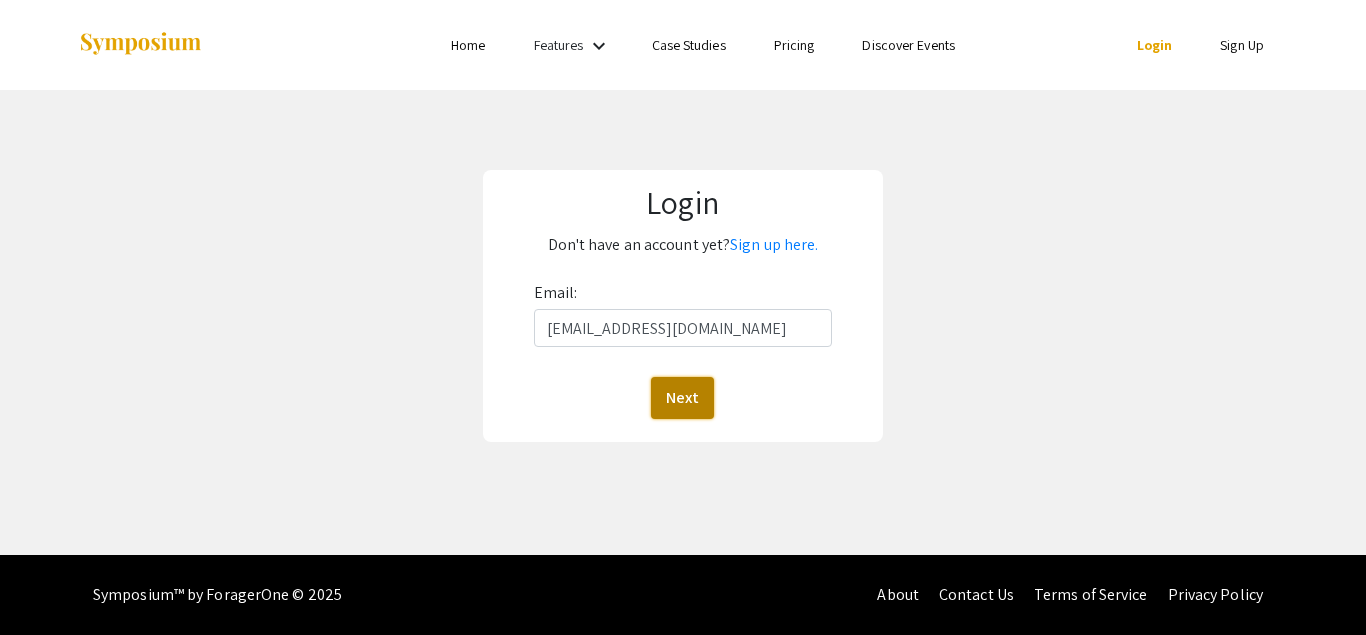 click on "Next" 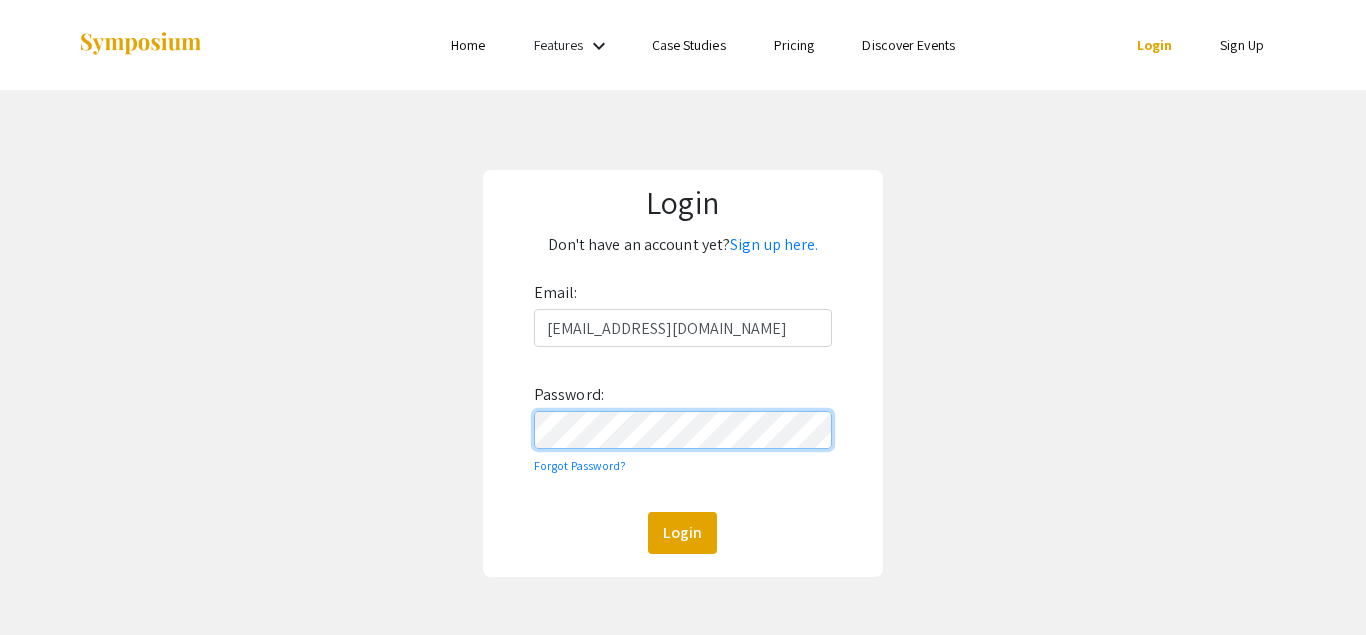 click on "Login" 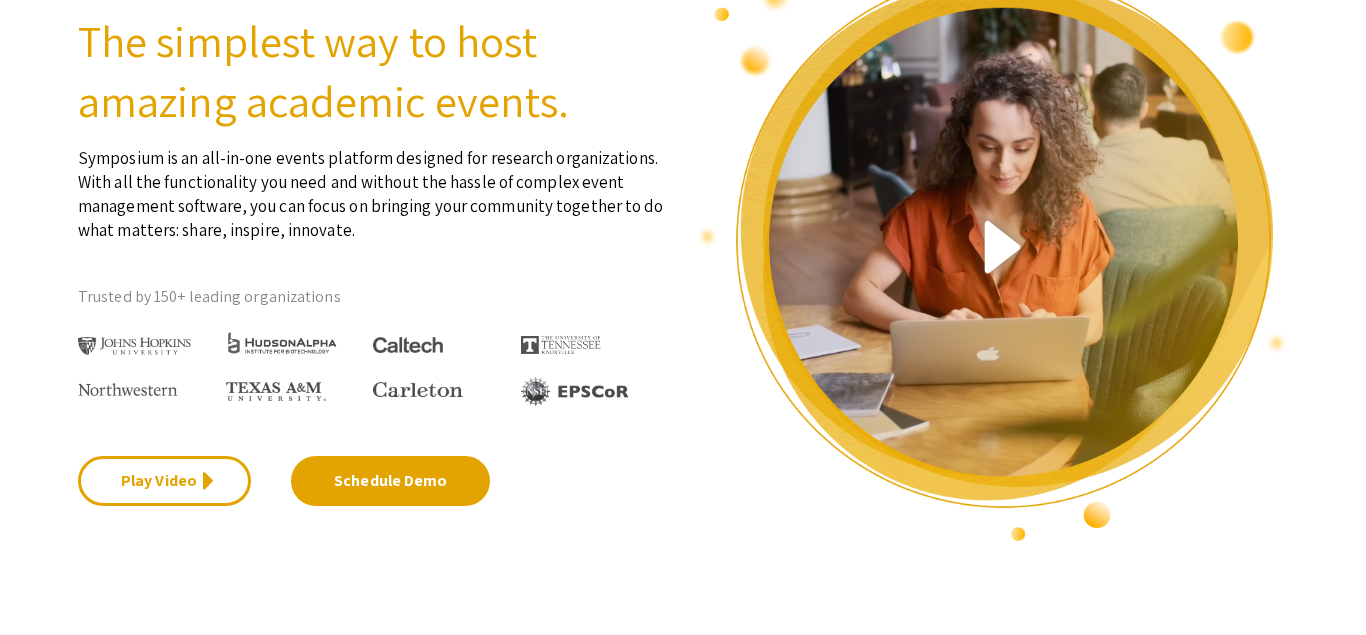 scroll, scrollTop: 0, scrollLeft: 0, axis: both 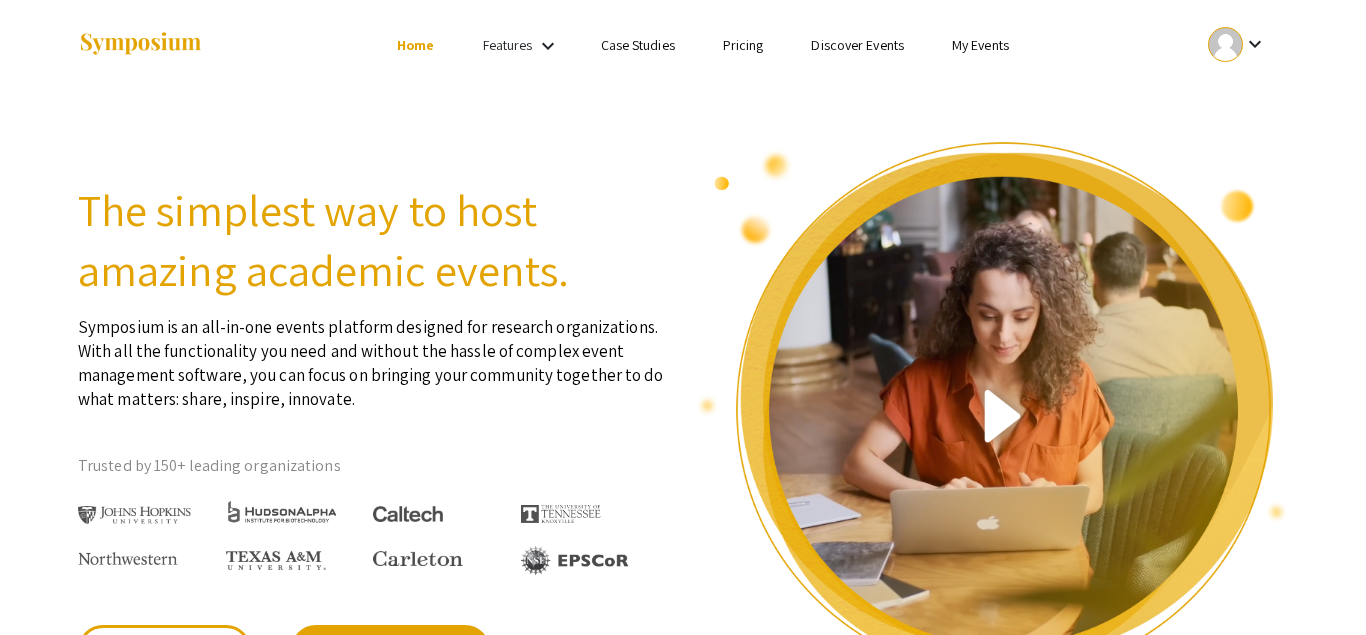 click on "Features keyboard_arrow_down" at bounding box center [523, 46] 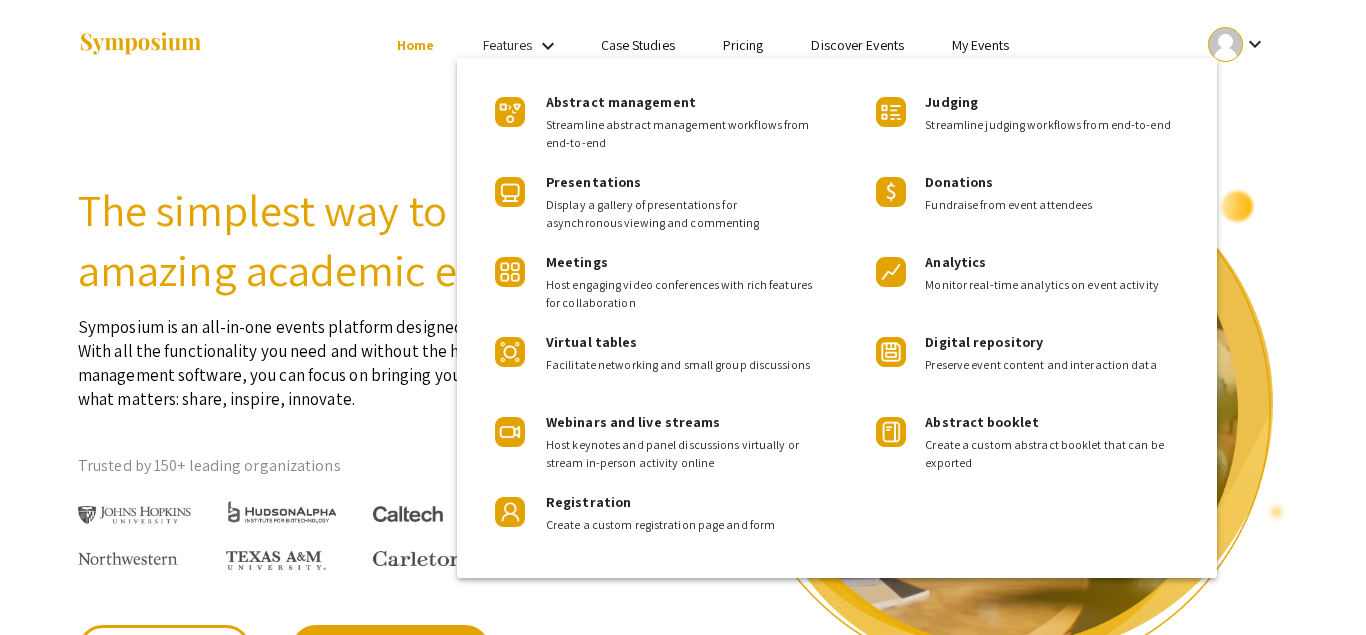 click at bounding box center (683, 317) 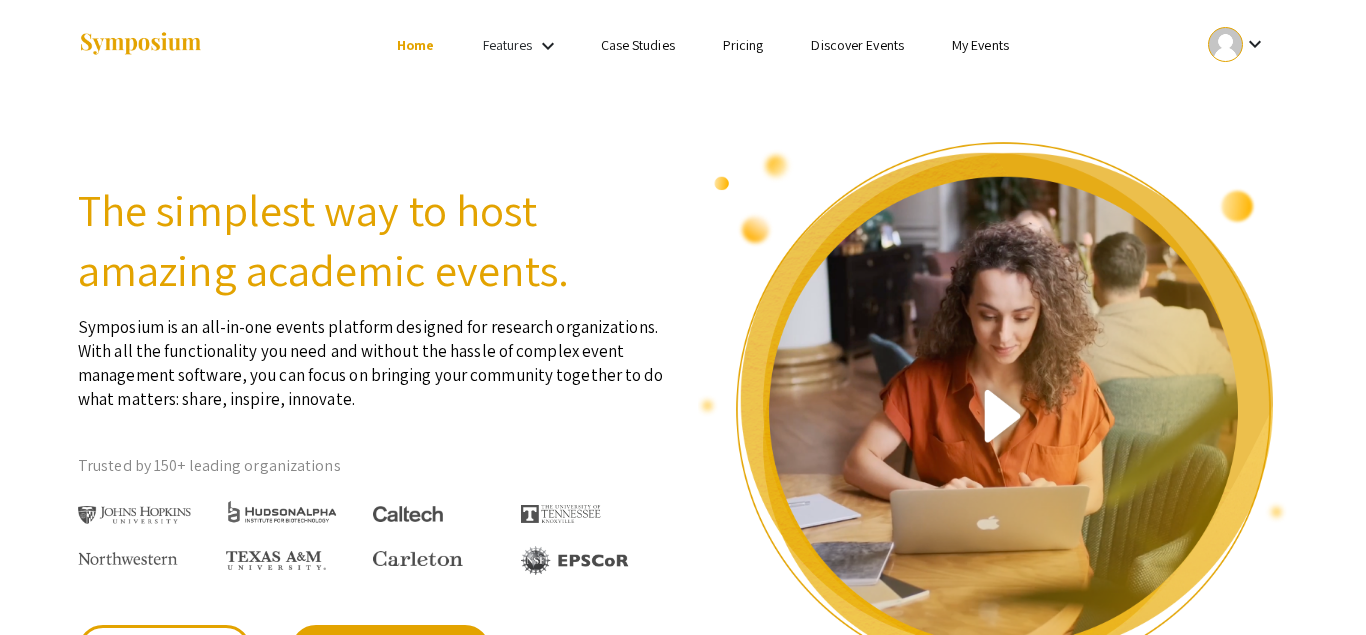click on "Pricing" at bounding box center (743, 45) 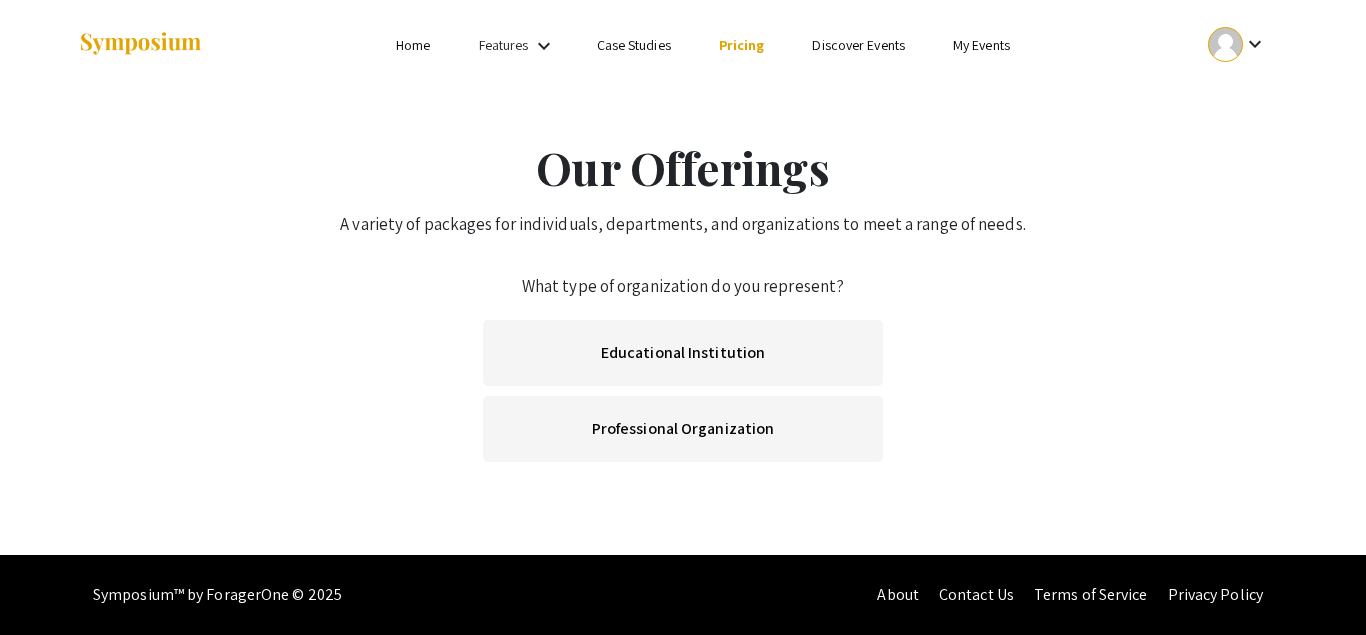 click on "Features" at bounding box center (504, 45) 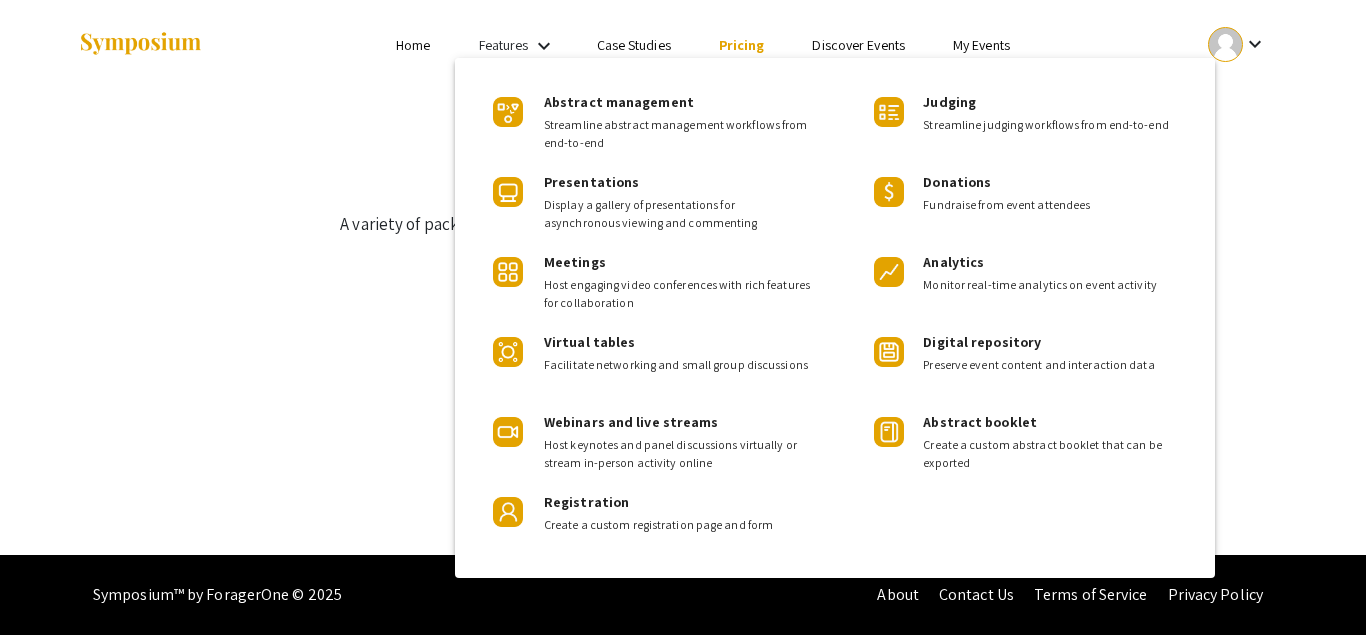 click at bounding box center [683, 317] 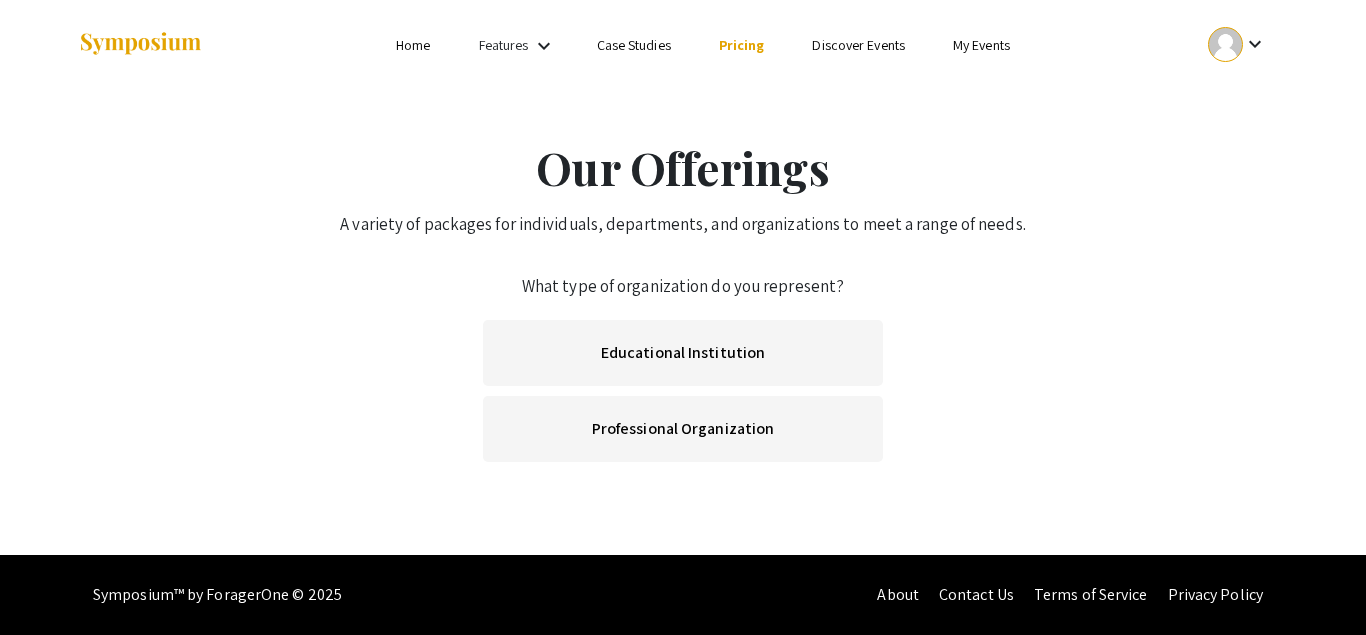 click on "My Events" at bounding box center (981, 45) 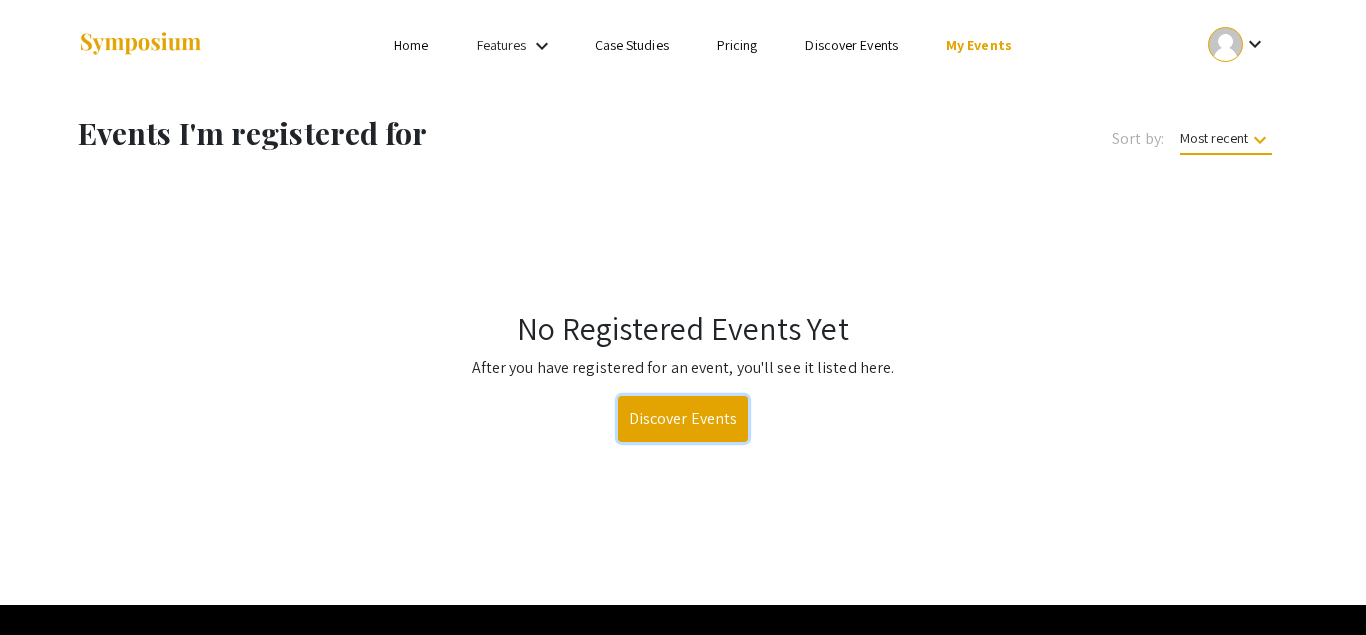 click on "Discover Events" 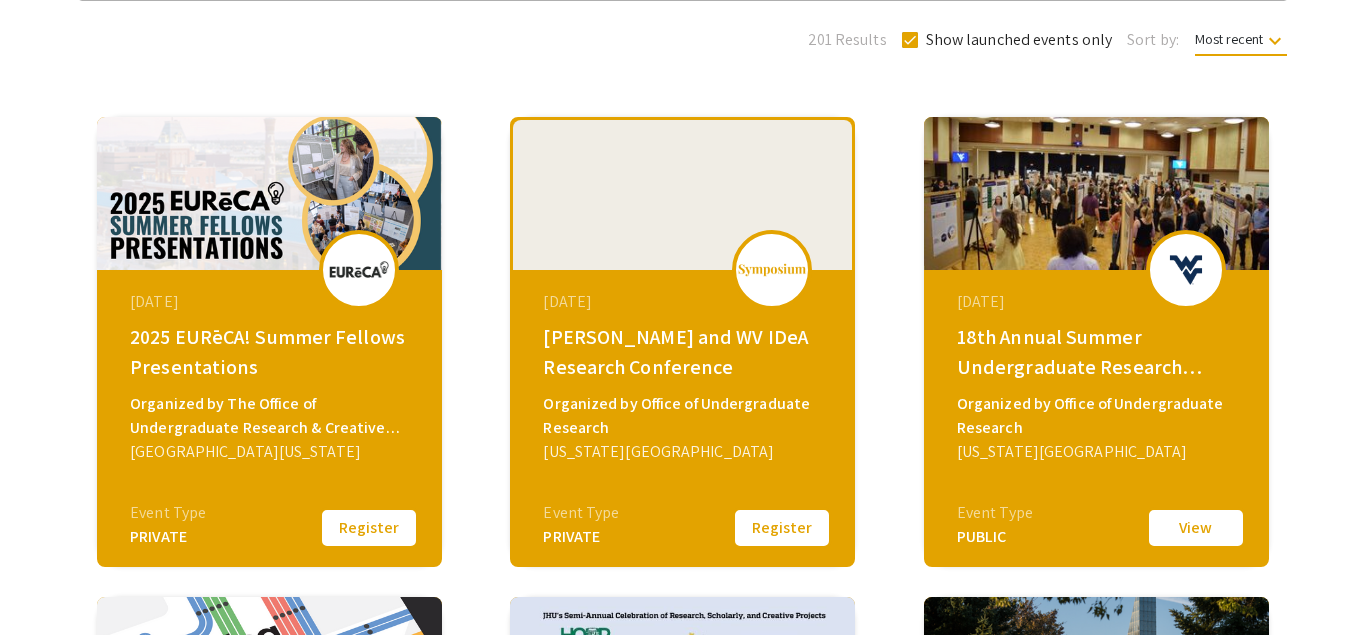scroll, scrollTop: 0, scrollLeft: 0, axis: both 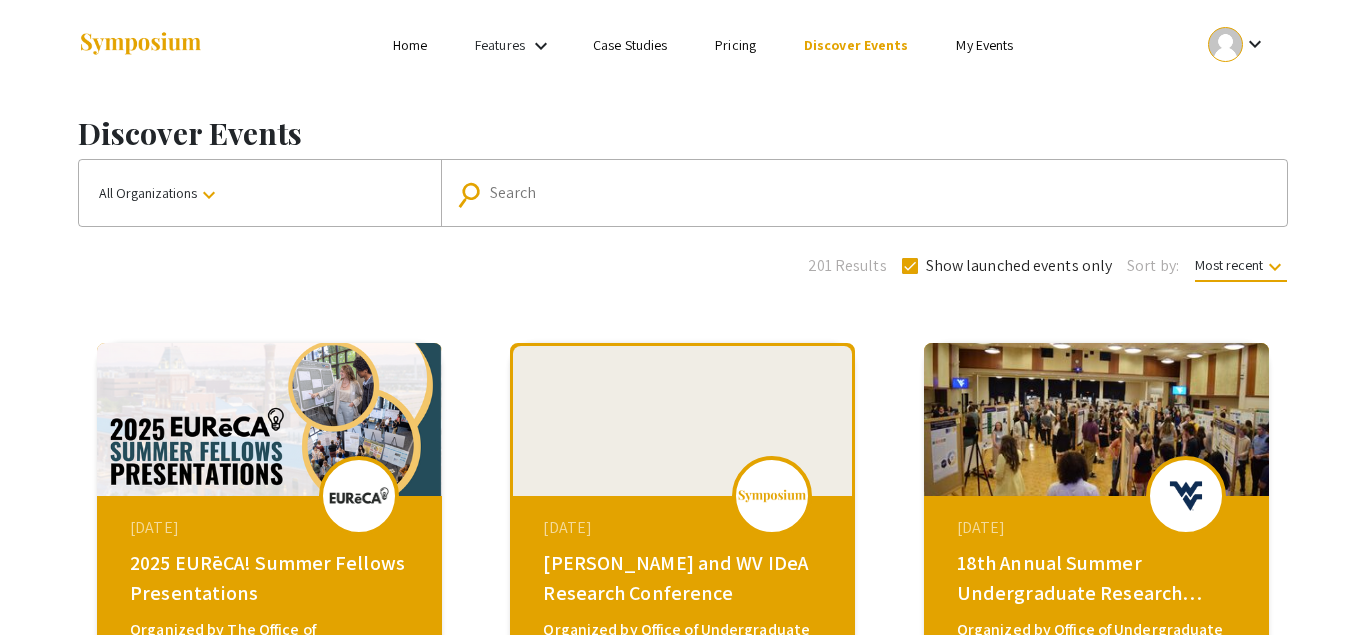 click on "Search" 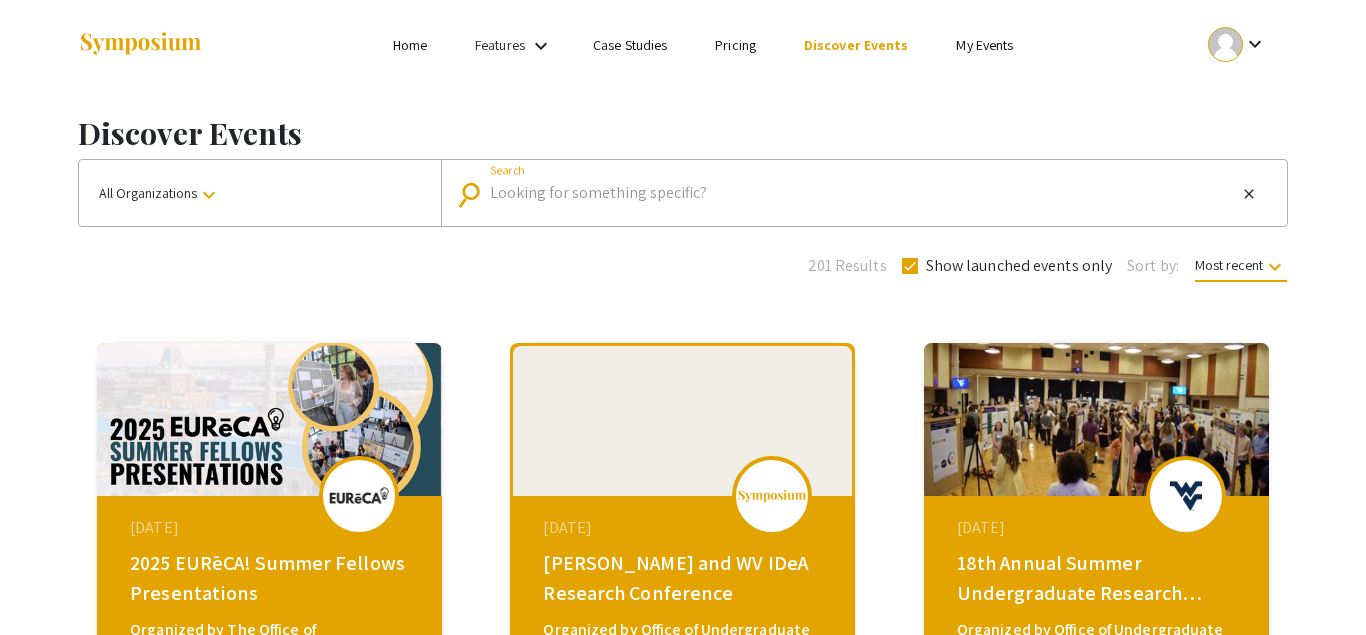 type on "u" 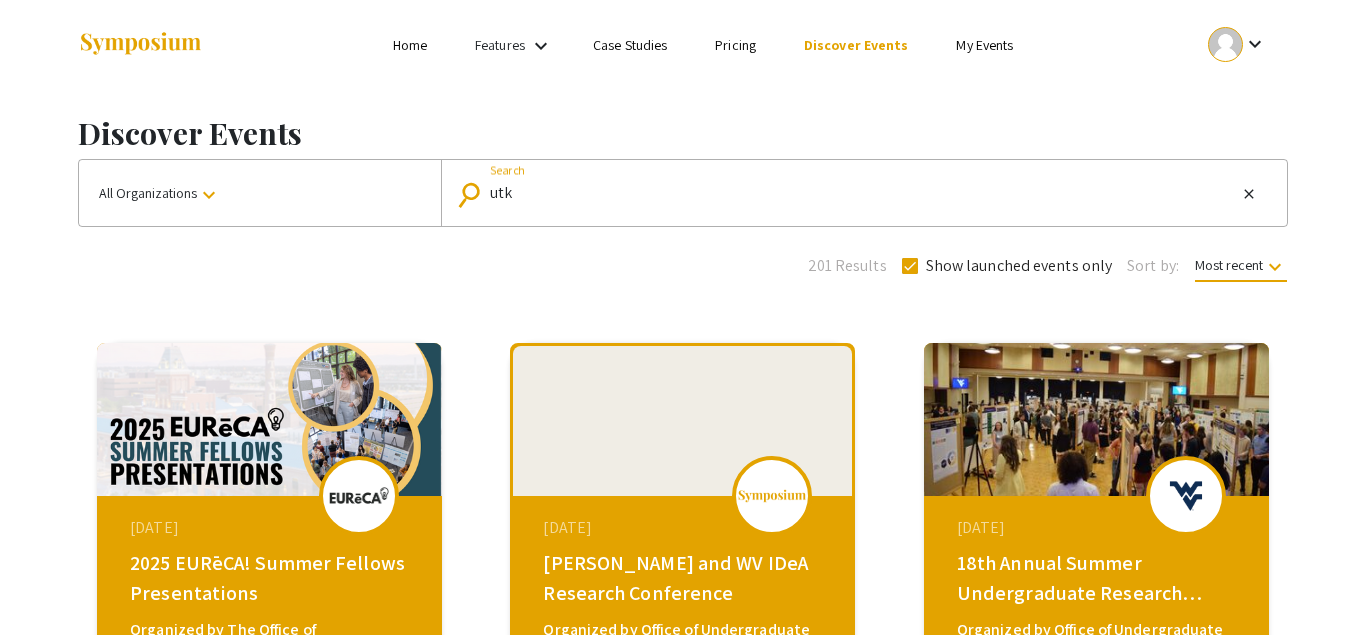 type on "utk" 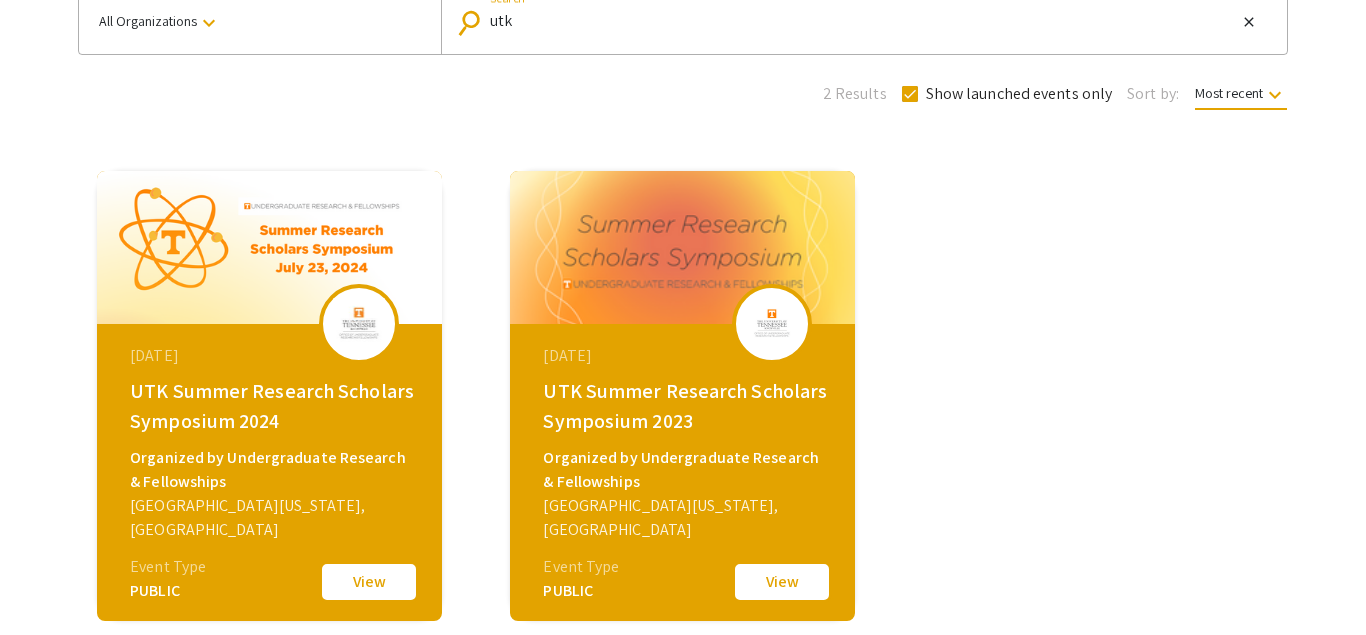 scroll, scrollTop: 182, scrollLeft: 0, axis: vertical 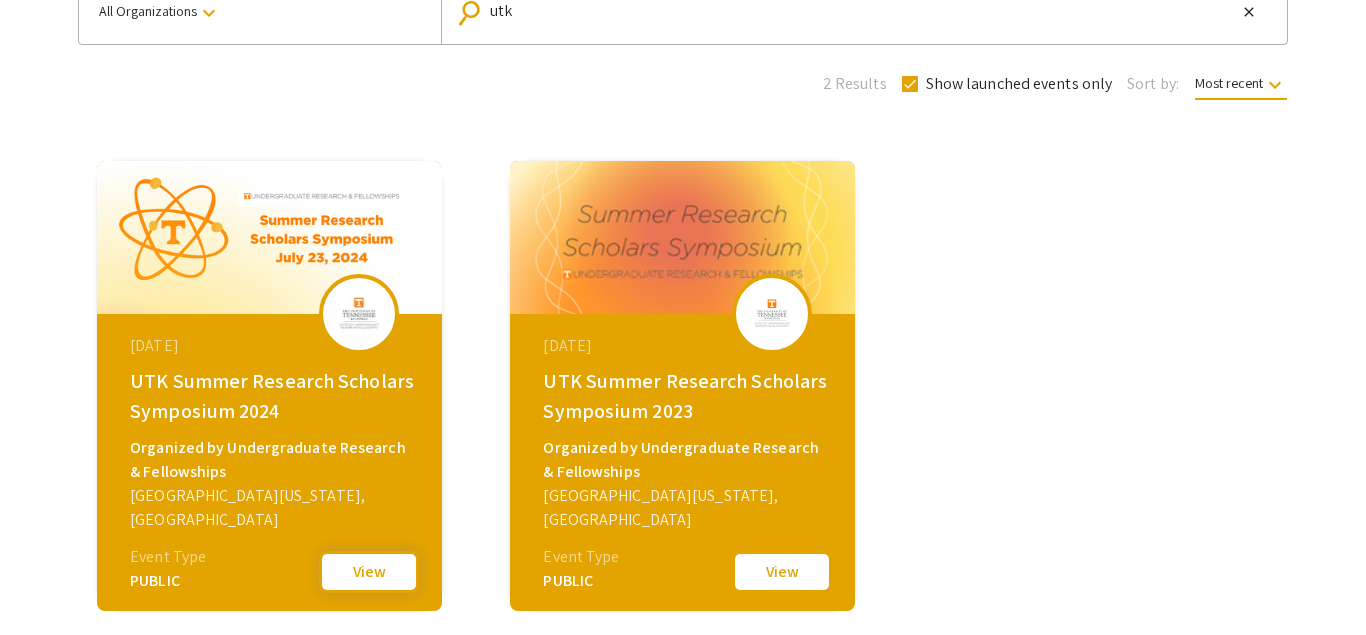 click on "[DATE]  UTK Summer Research Scholars Symposium 2024 Organized by Undergraduate Research & Fellowships [GEOGRAPHIC_DATA][US_STATE], [GEOGRAPHIC_DATA] Event Type PUBLIC  View" 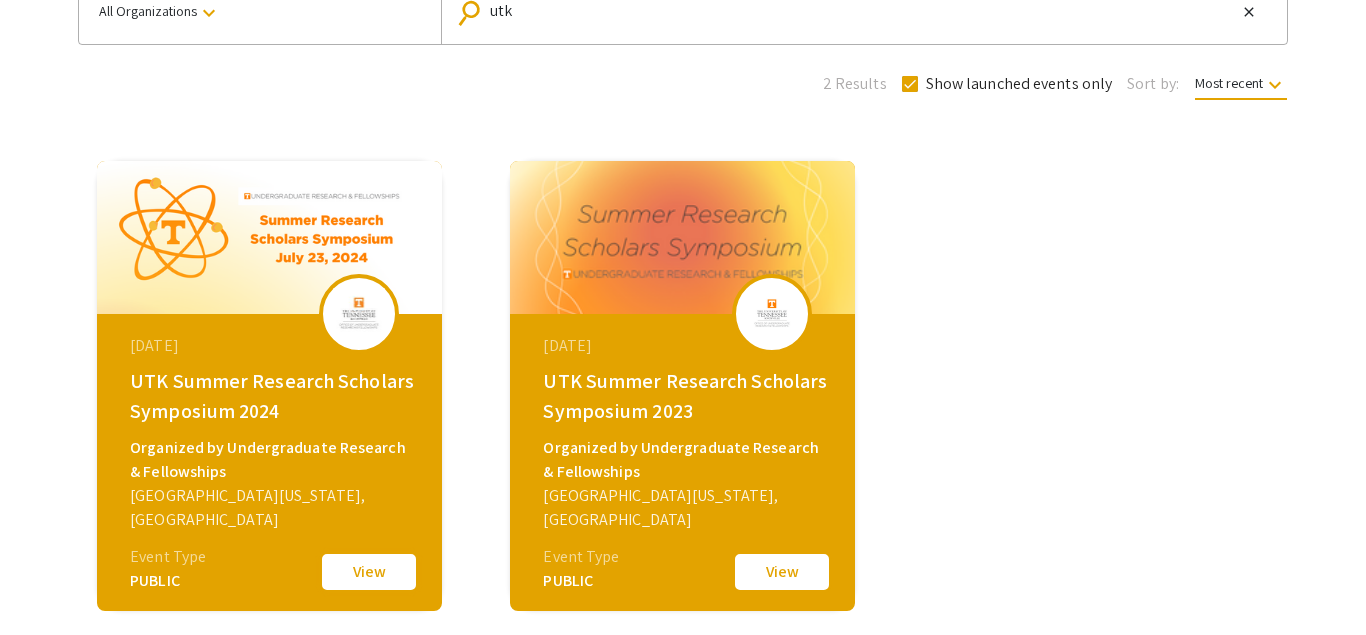 click on "View" 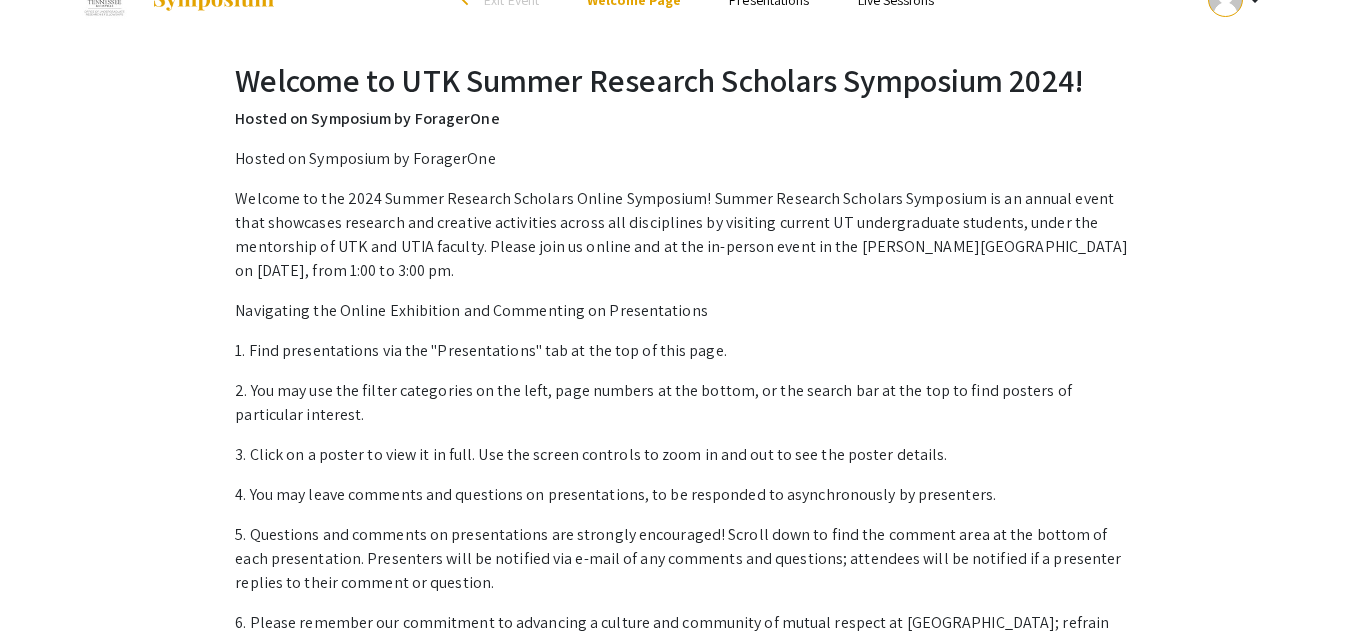 scroll, scrollTop: 0, scrollLeft: 0, axis: both 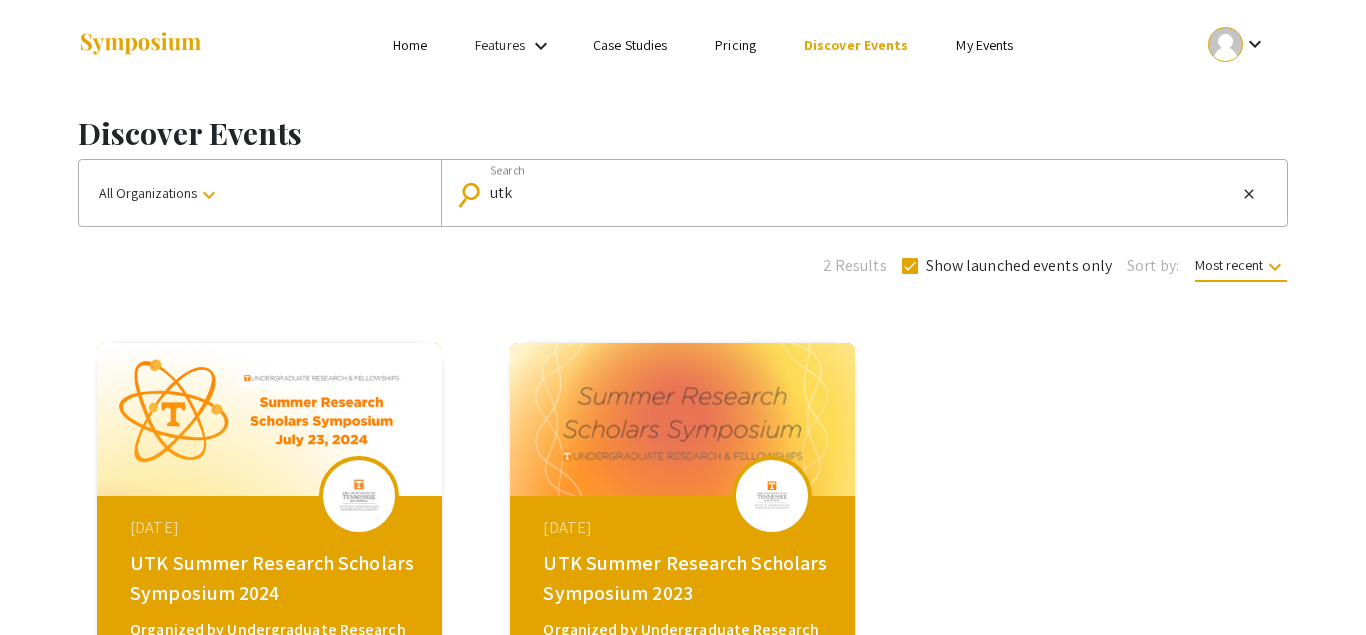 drag, startPoint x: 831, startPoint y: 209, endPoint x: 570, endPoint y: 158, distance: 265.9361 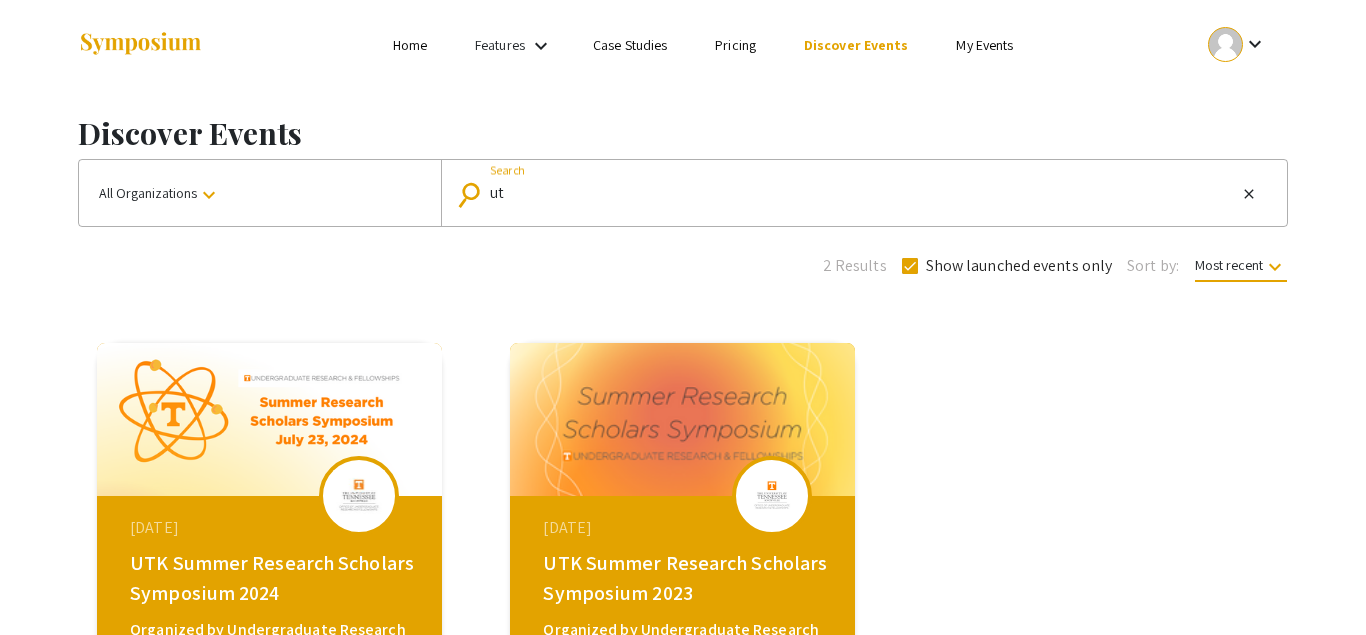 type on "u" 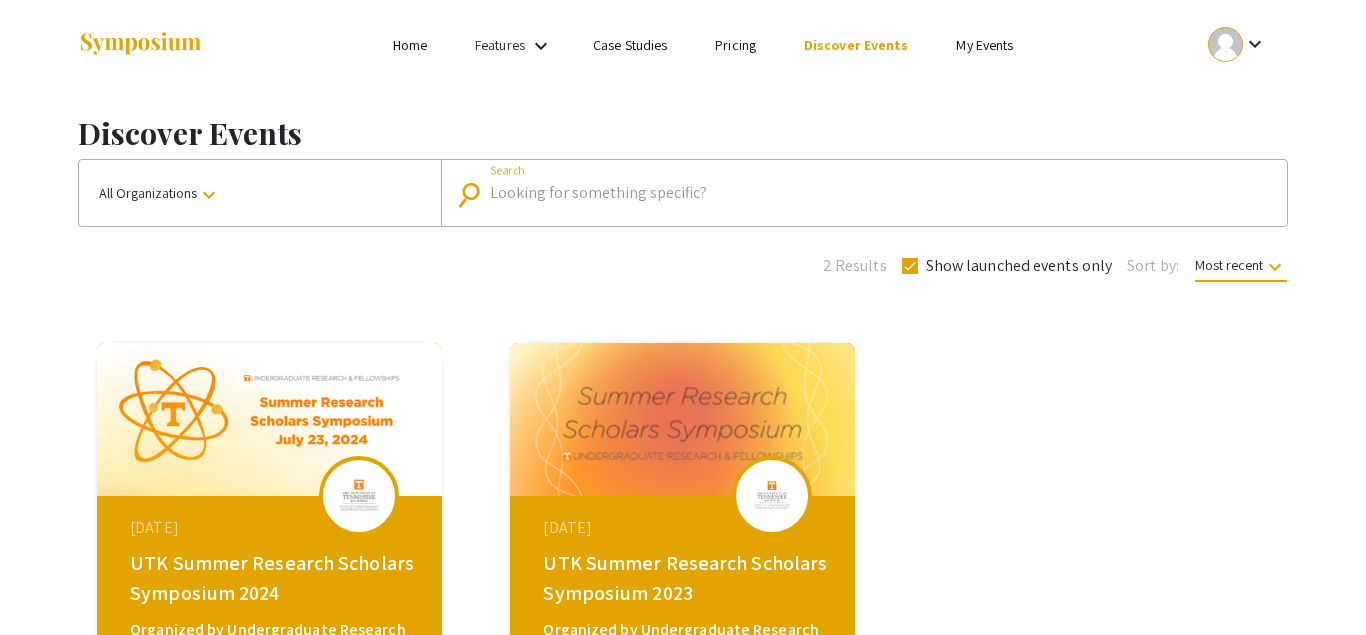 type 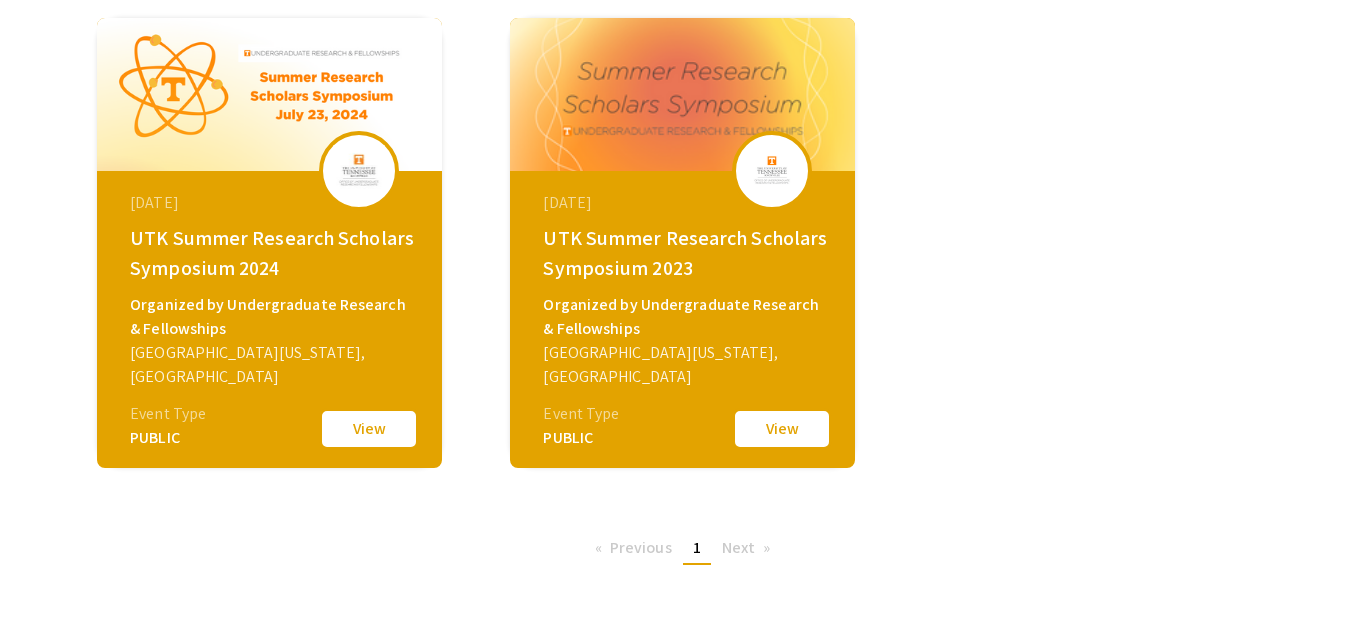 scroll, scrollTop: 0, scrollLeft: 0, axis: both 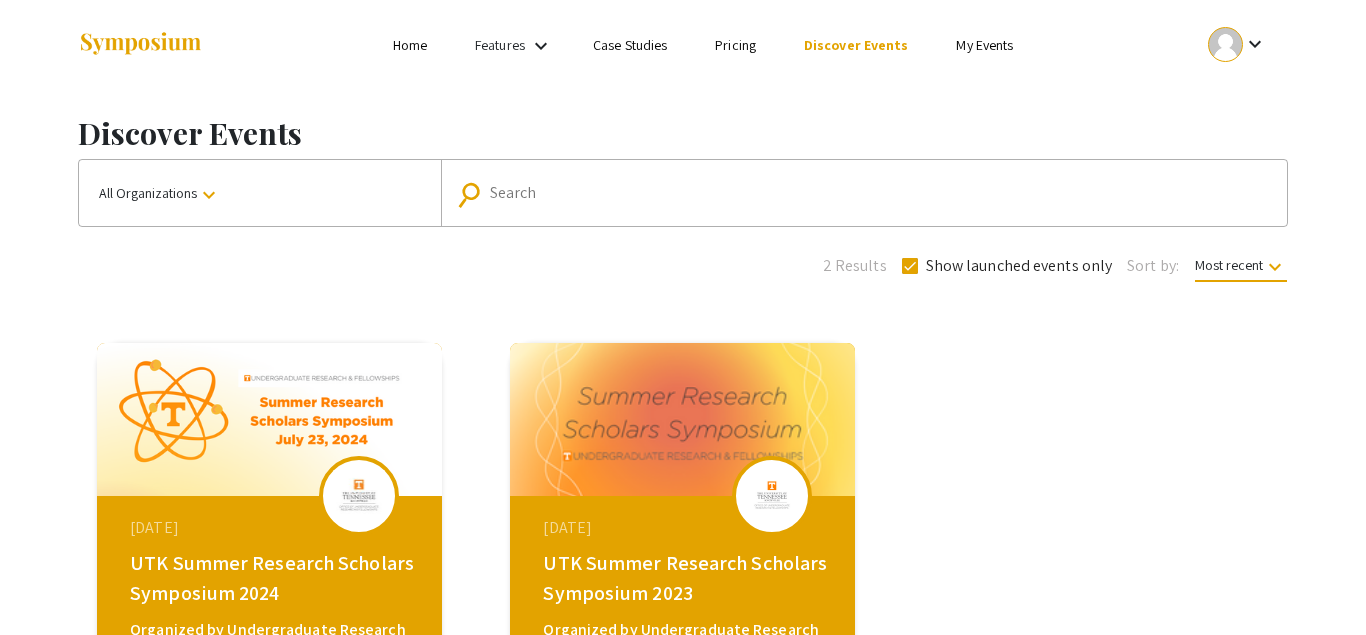 click on "Case Studies" at bounding box center (630, 45) 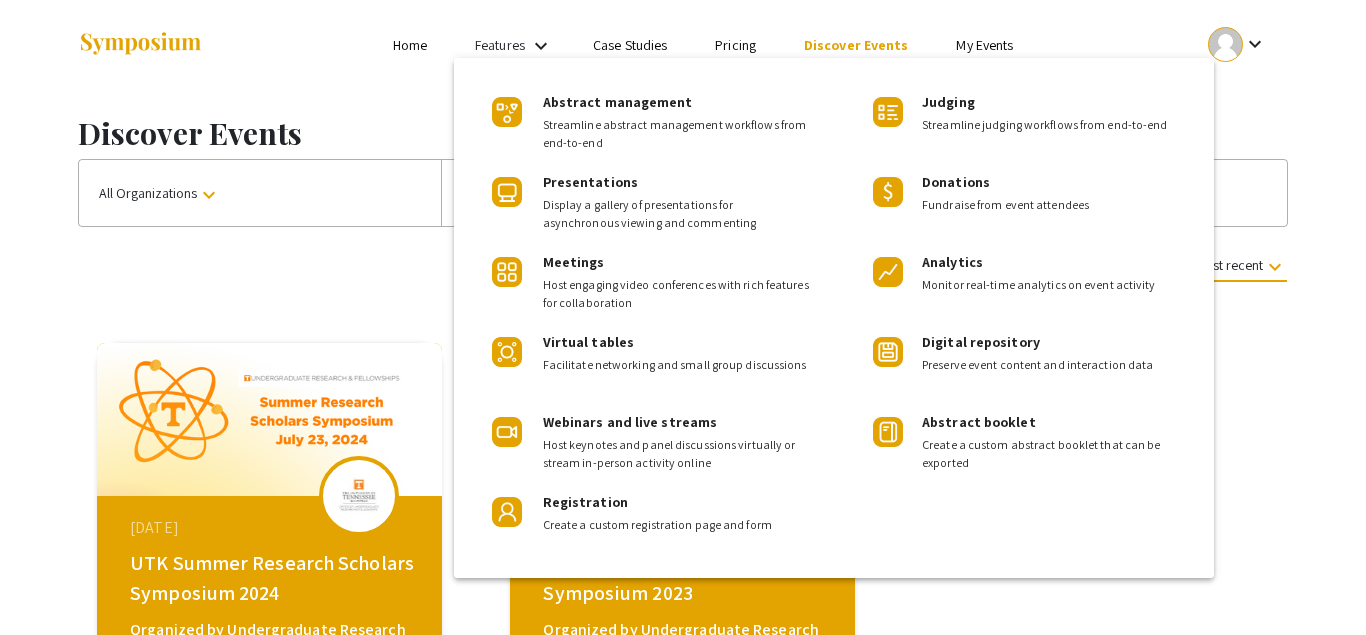 click at bounding box center (683, 317) 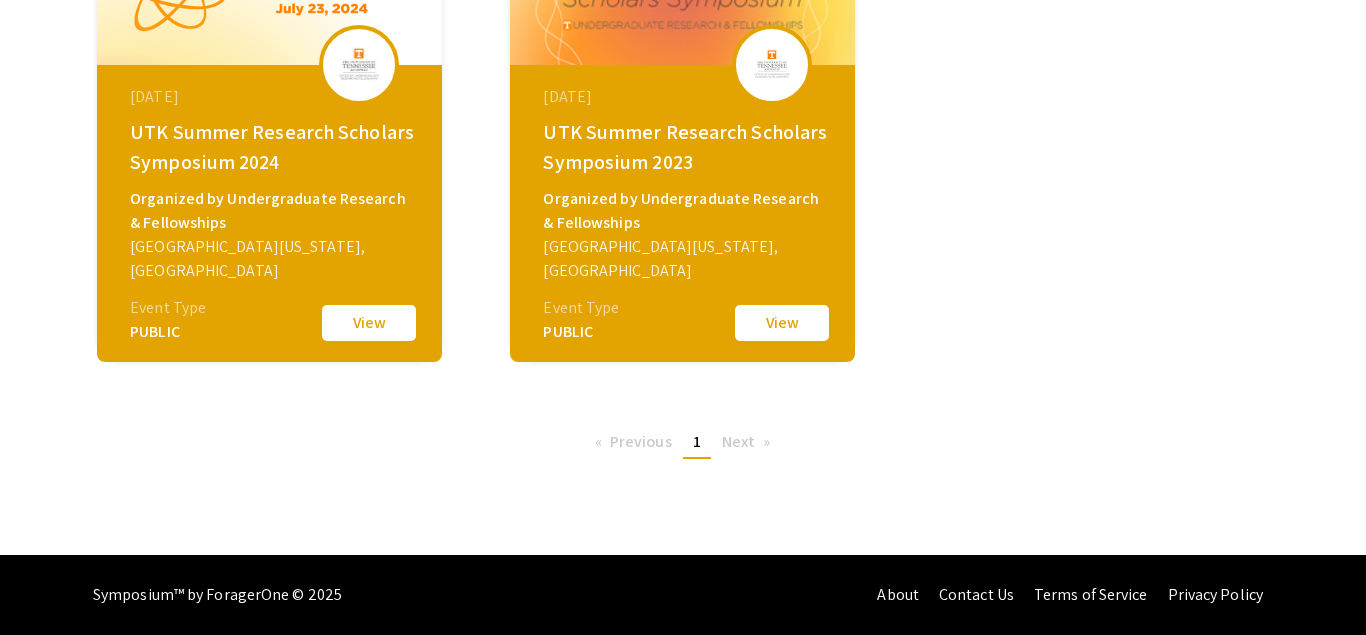 scroll, scrollTop: 358, scrollLeft: 0, axis: vertical 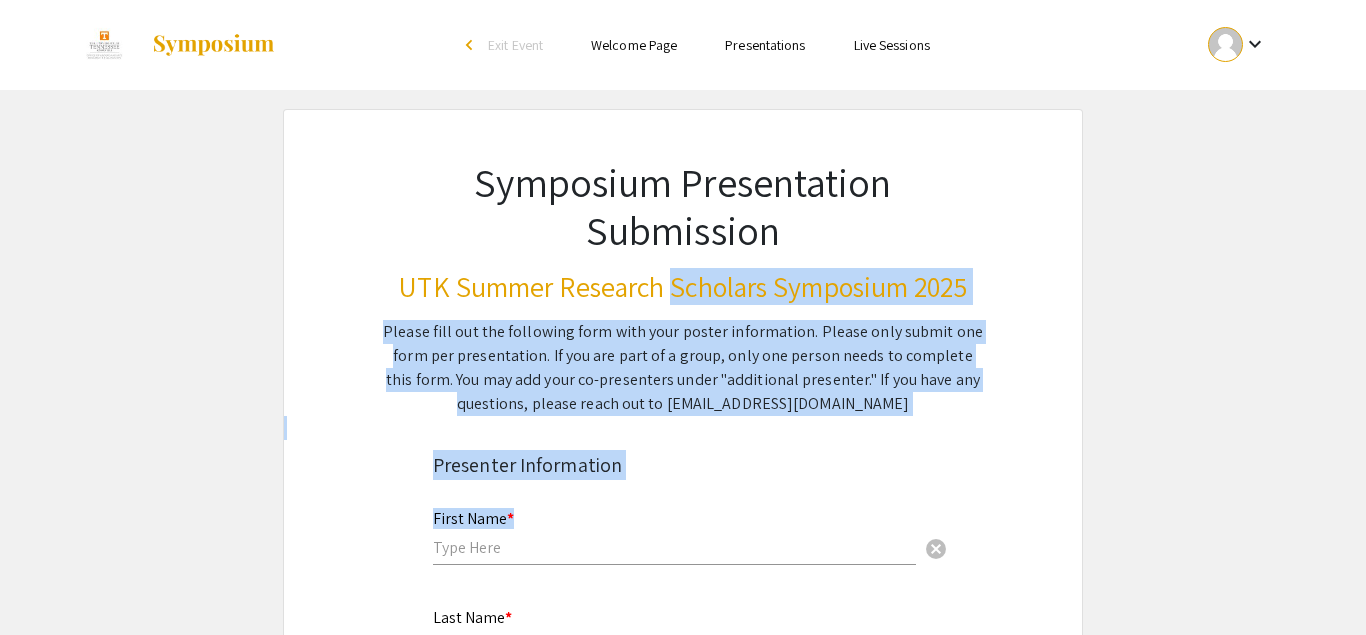 drag, startPoint x: 0, startPoint y: 0, endPoint x: 555, endPoint y: 525, distance: 763.9699 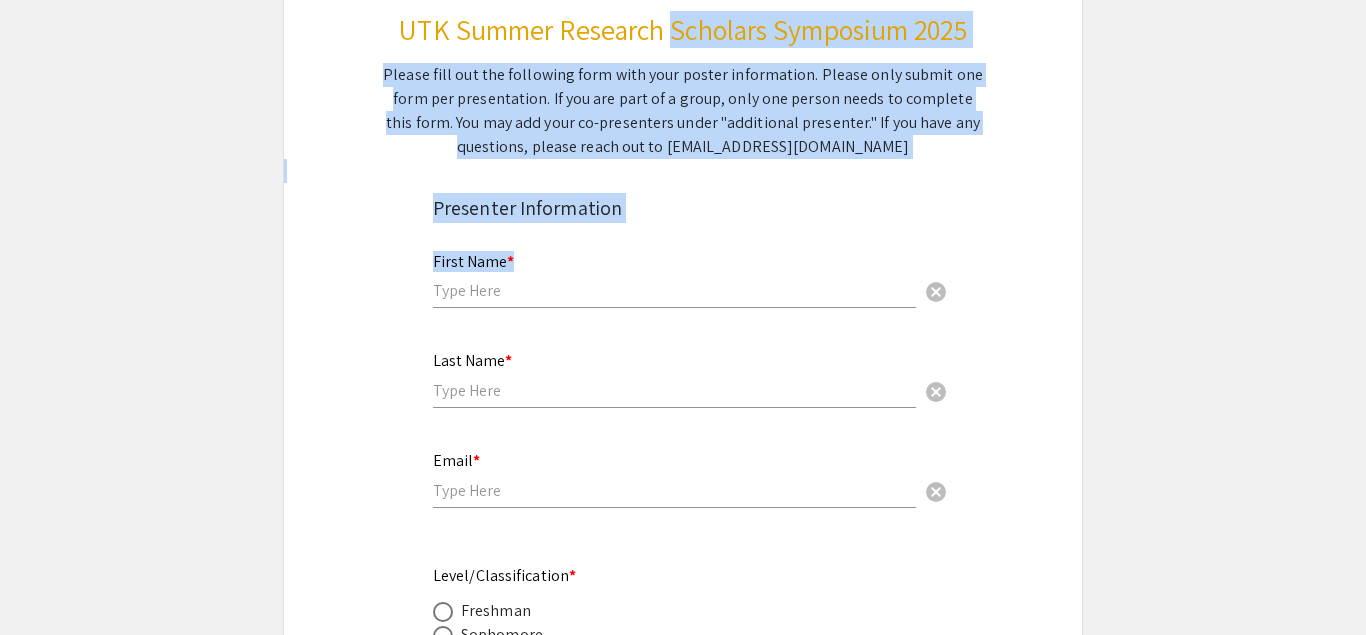 scroll, scrollTop: 262, scrollLeft: 0, axis: vertical 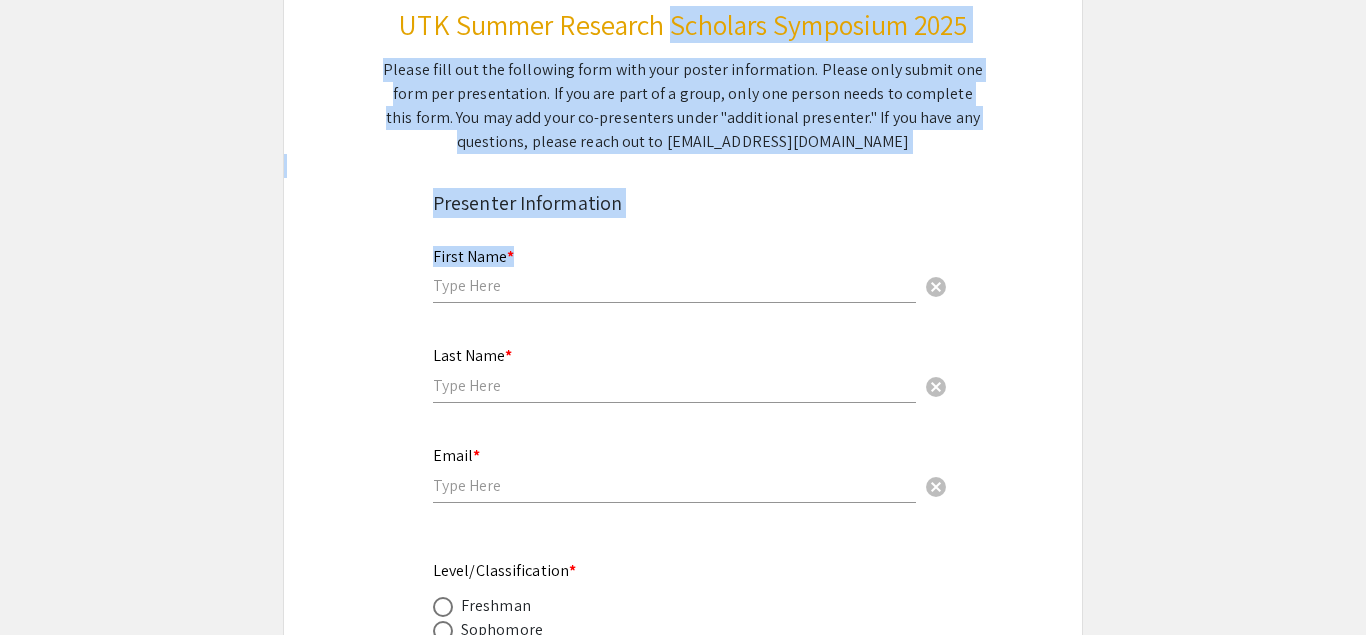 click on "First Name * cancel" at bounding box center (674, 266) 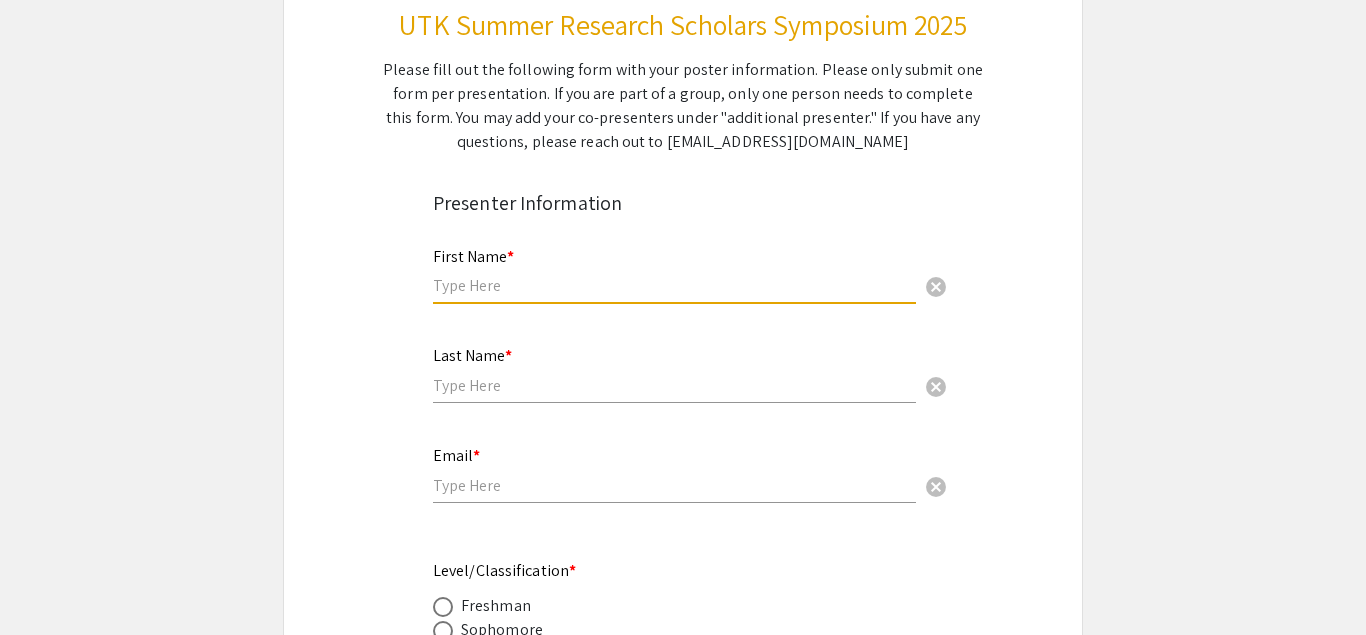 click at bounding box center (674, 285) 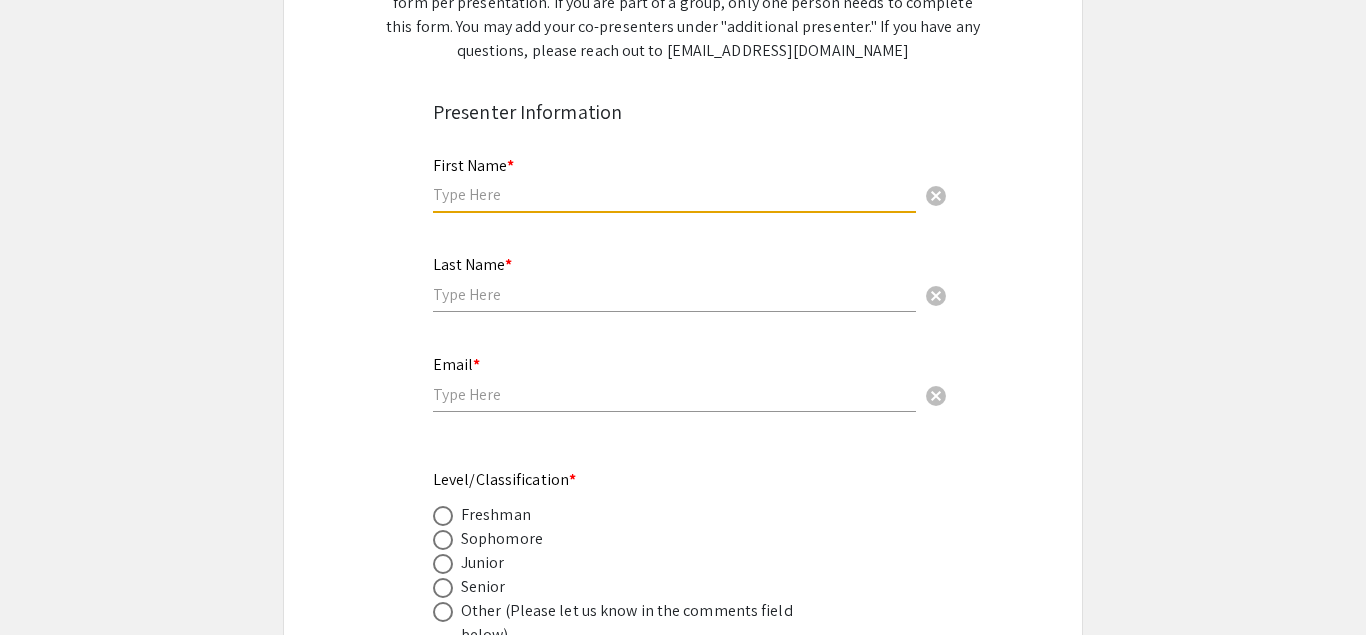 scroll, scrollTop: 363, scrollLeft: 0, axis: vertical 